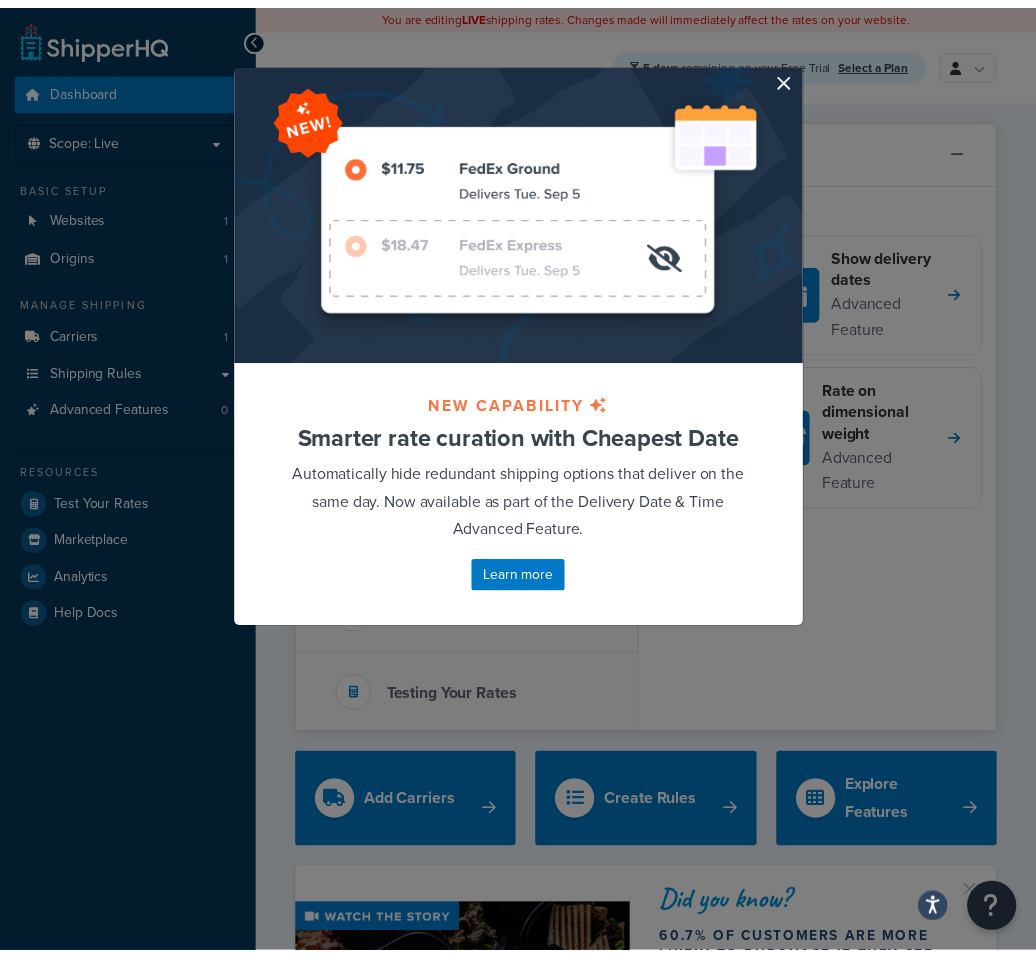 scroll, scrollTop: 0, scrollLeft: 0, axis: both 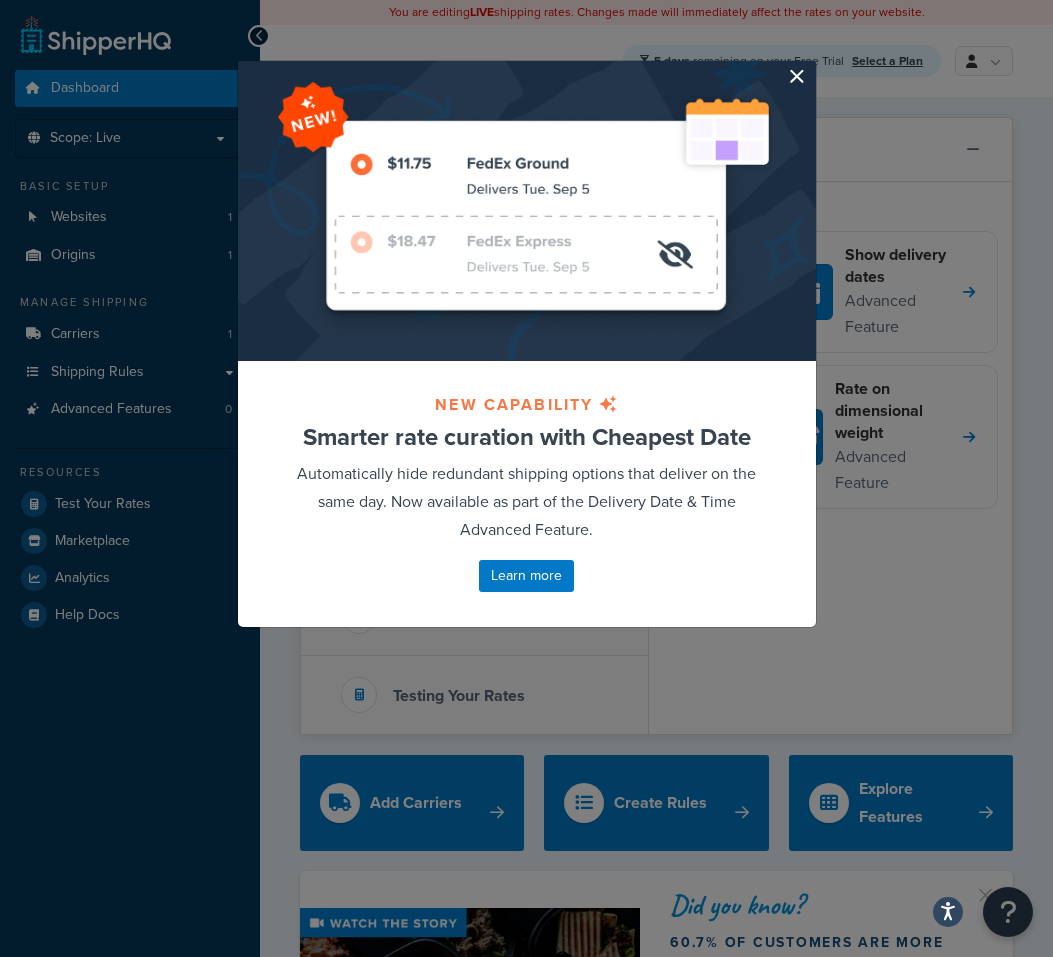 click at bounding box center [813, 63] 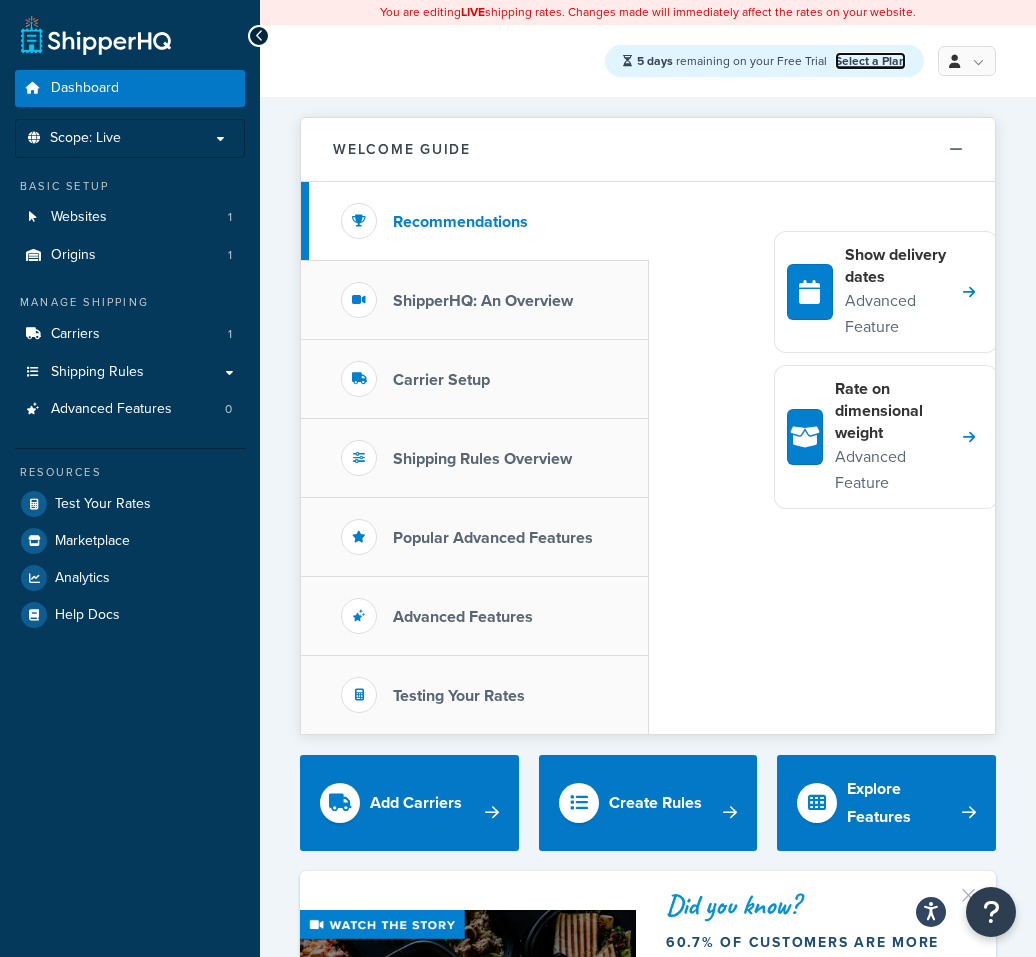 click on "Select a Plan" at bounding box center (870, 61) 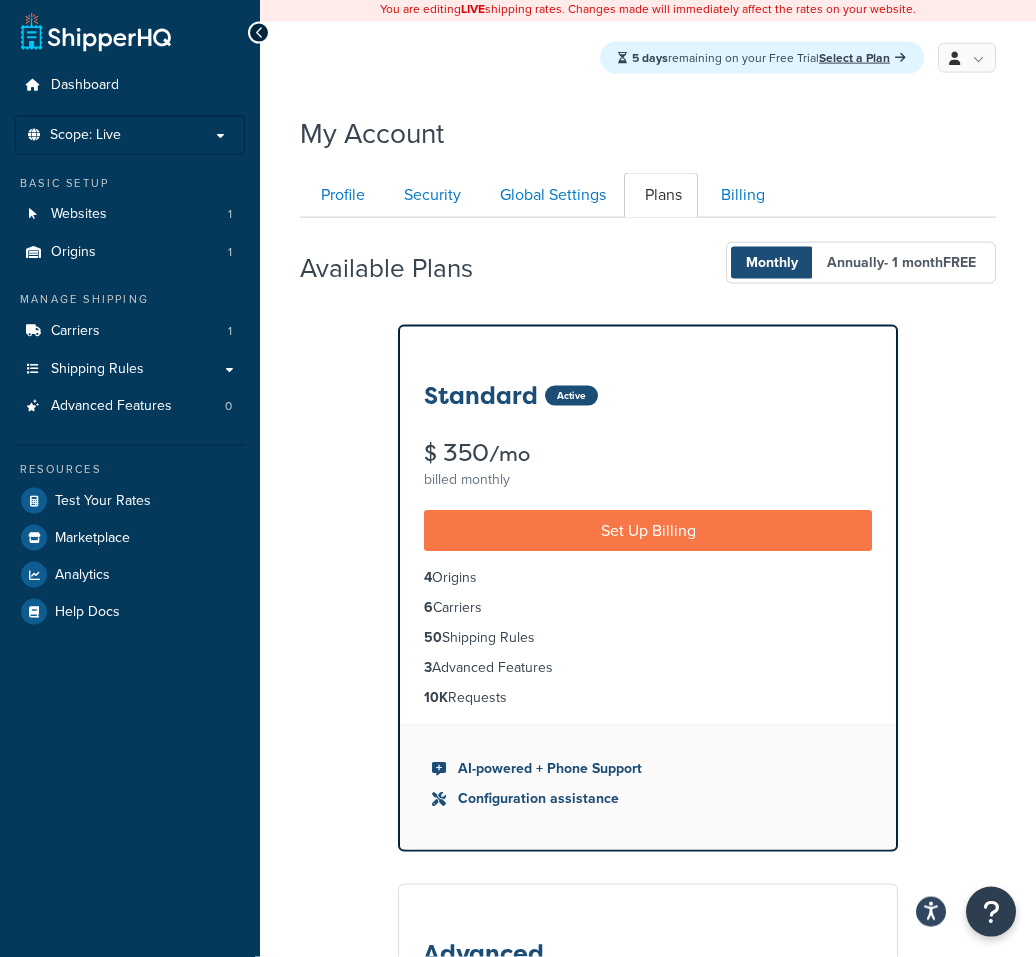scroll, scrollTop: 0, scrollLeft: 0, axis: both 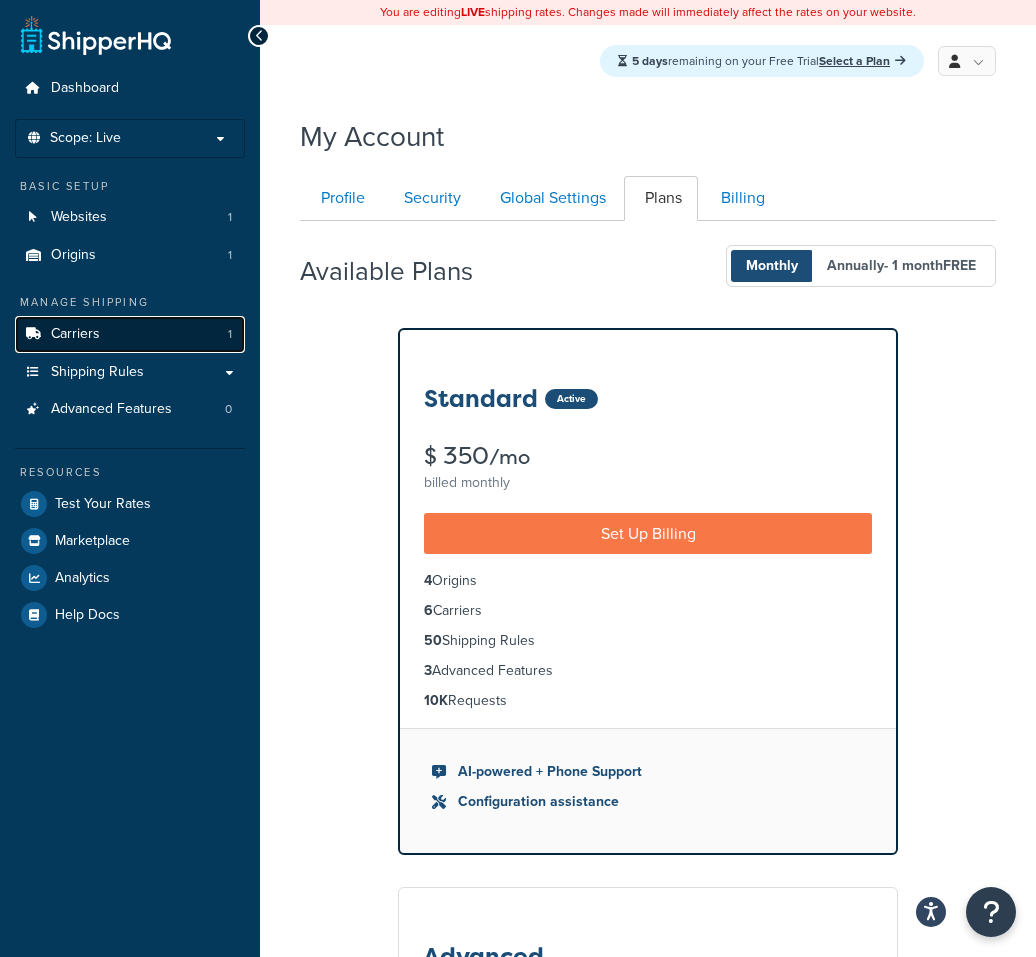 click on "Carriers" at bounding box center (75, 334) 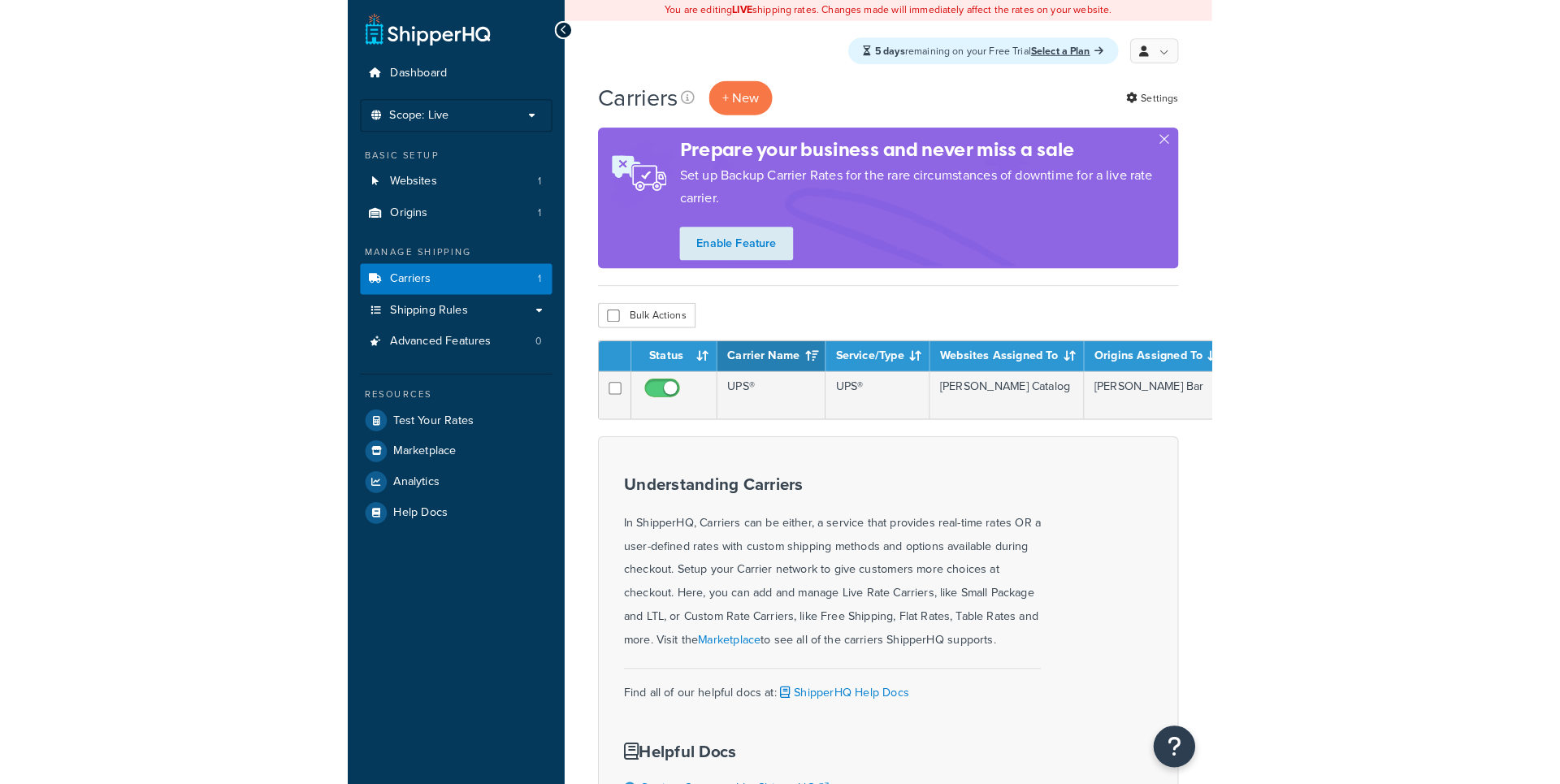 scroll, scrollTop: 0, scrollLeft: 0, axis: both 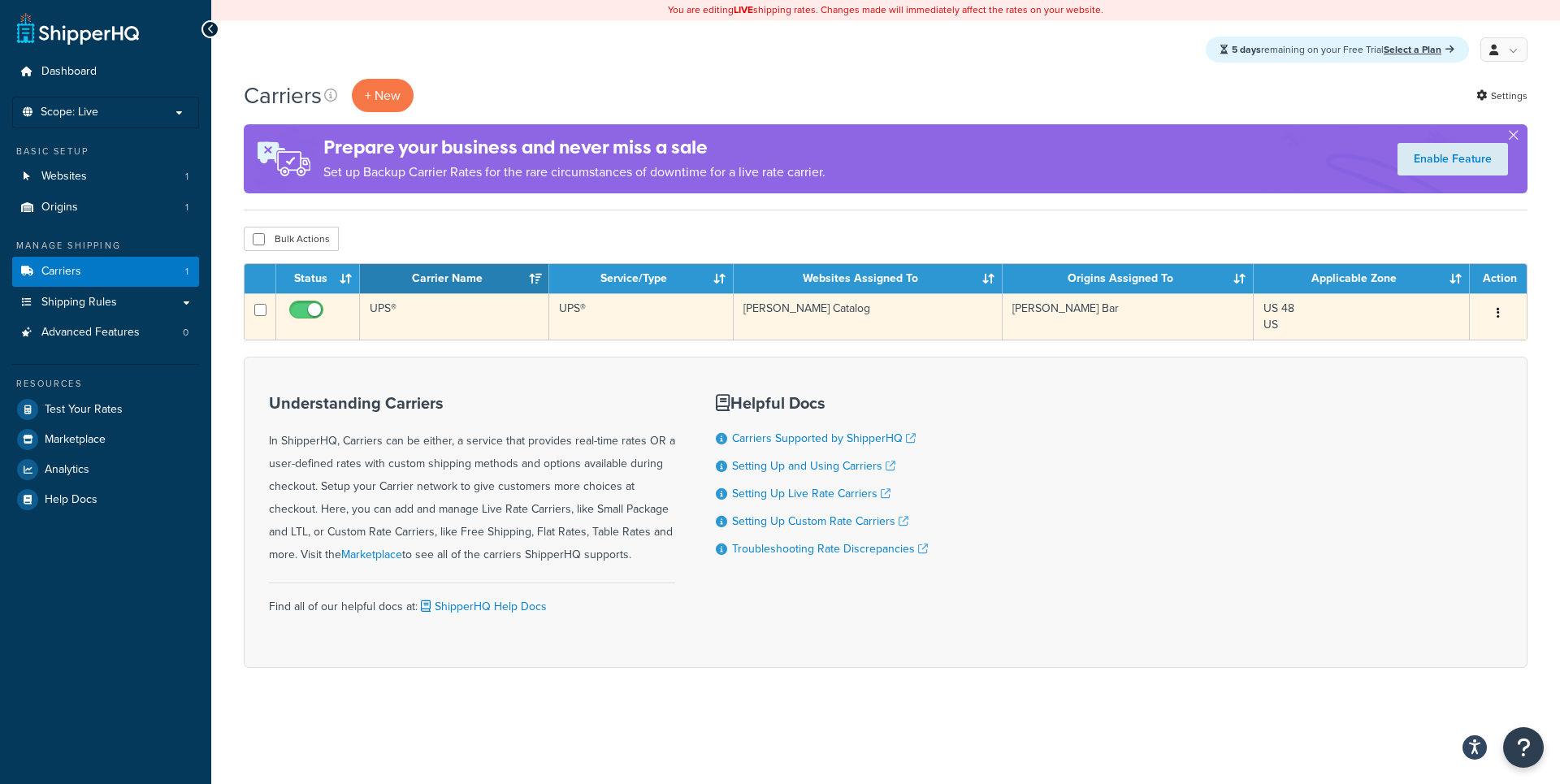 click at bounding box center [1498, 314] 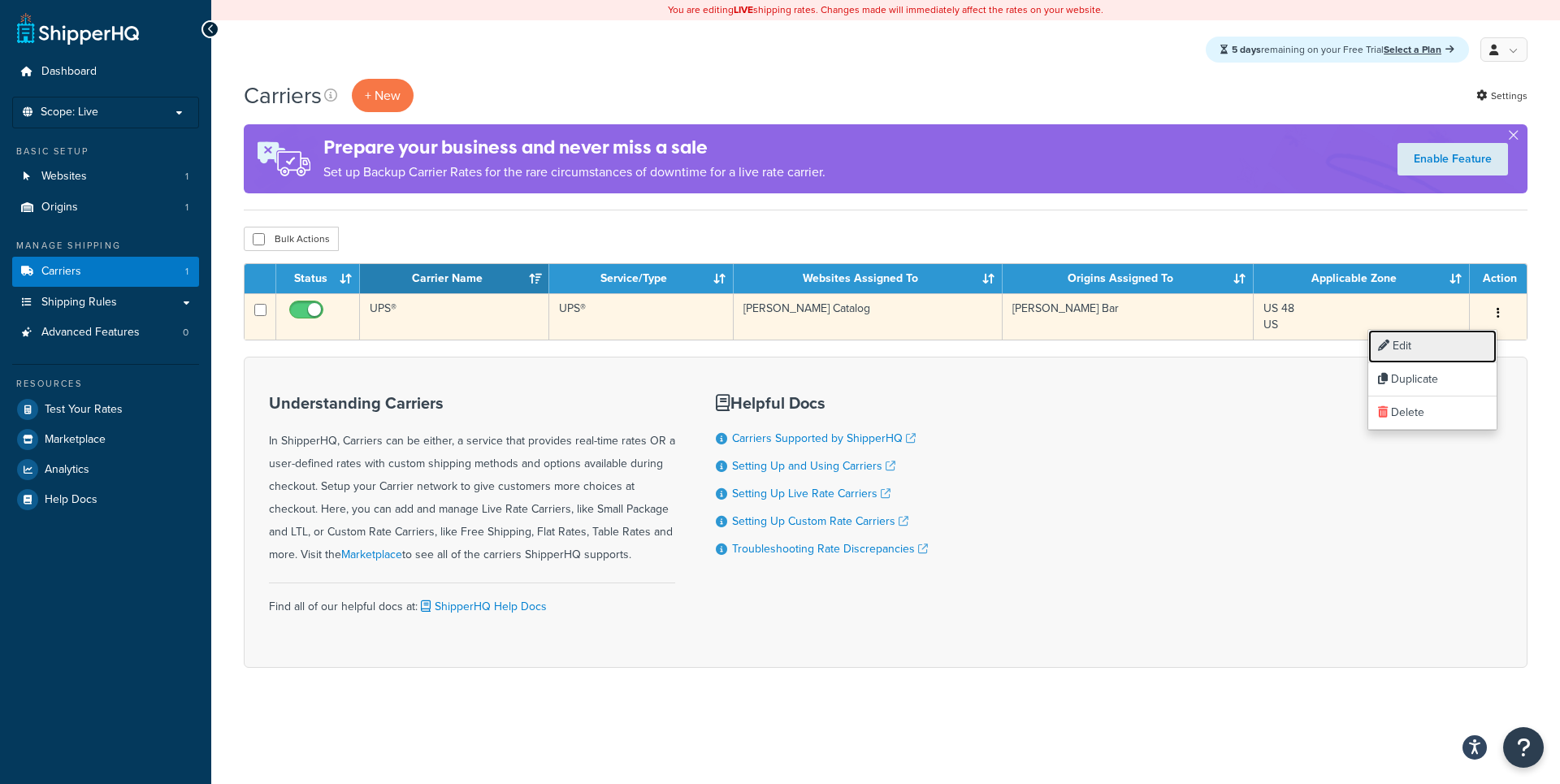 click on "Edit" at bounding box center (1432, 346) 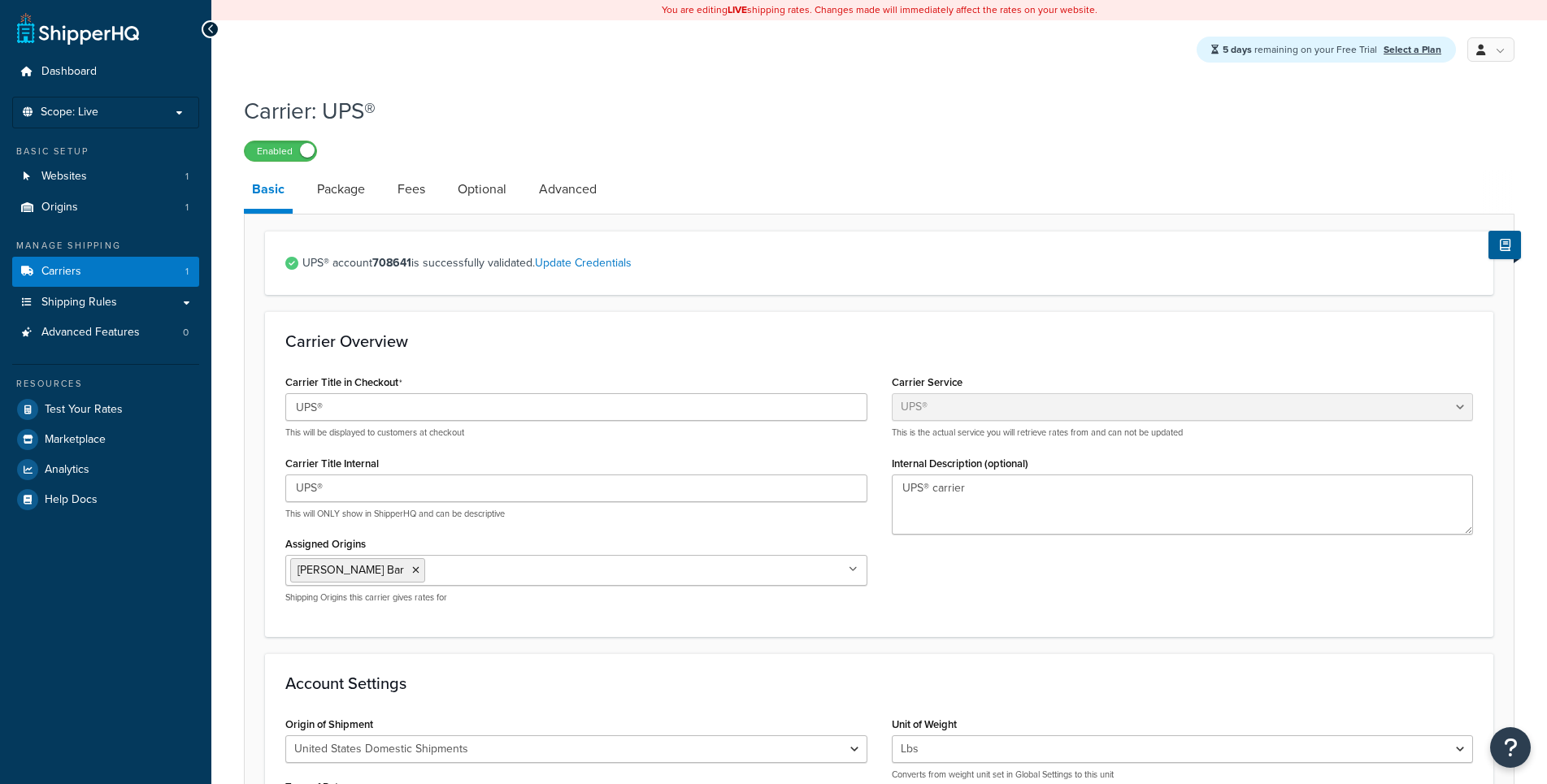 select on "ups" 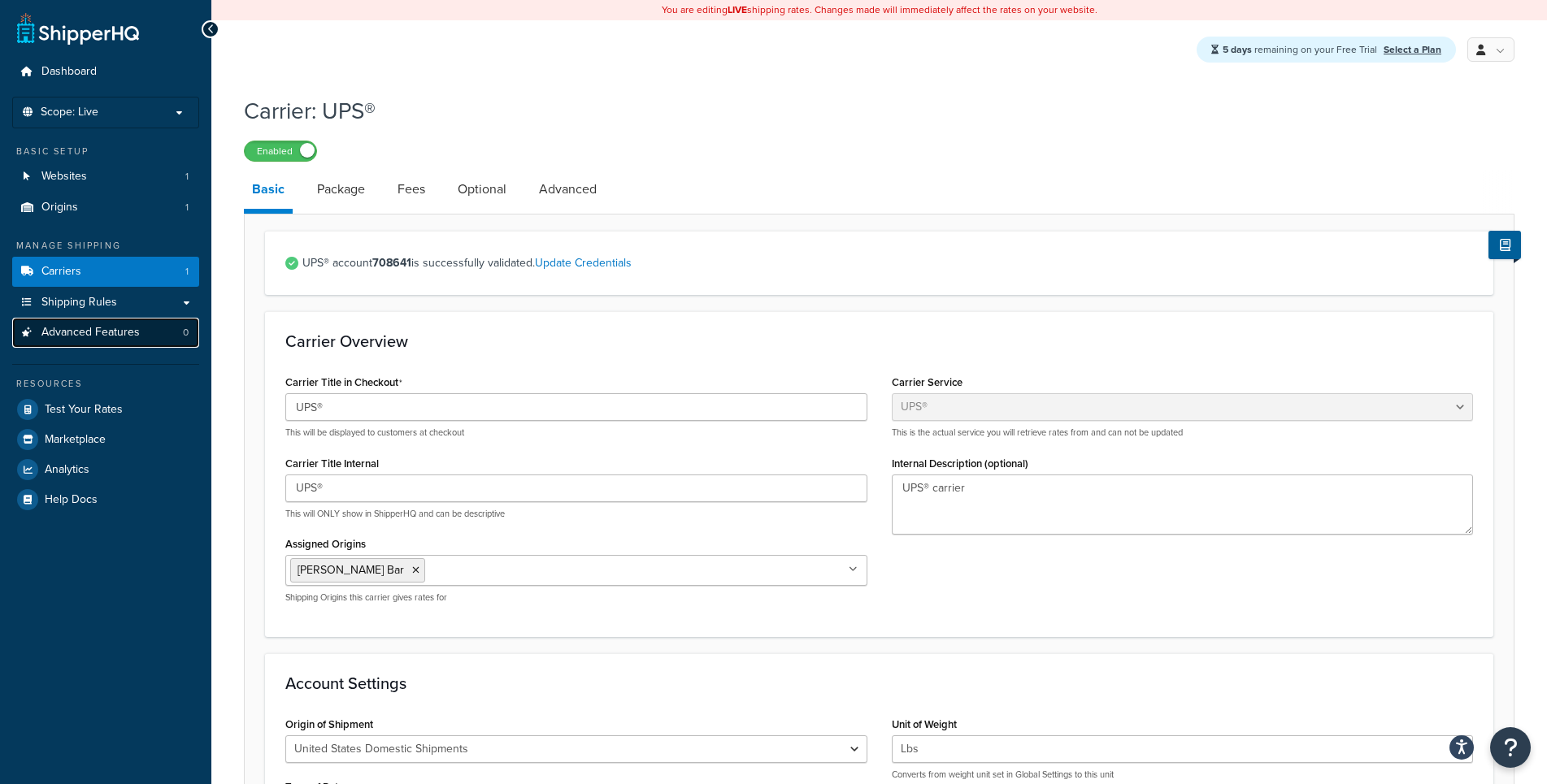 click on "Advanced Features" at bounding box center (90, 332) 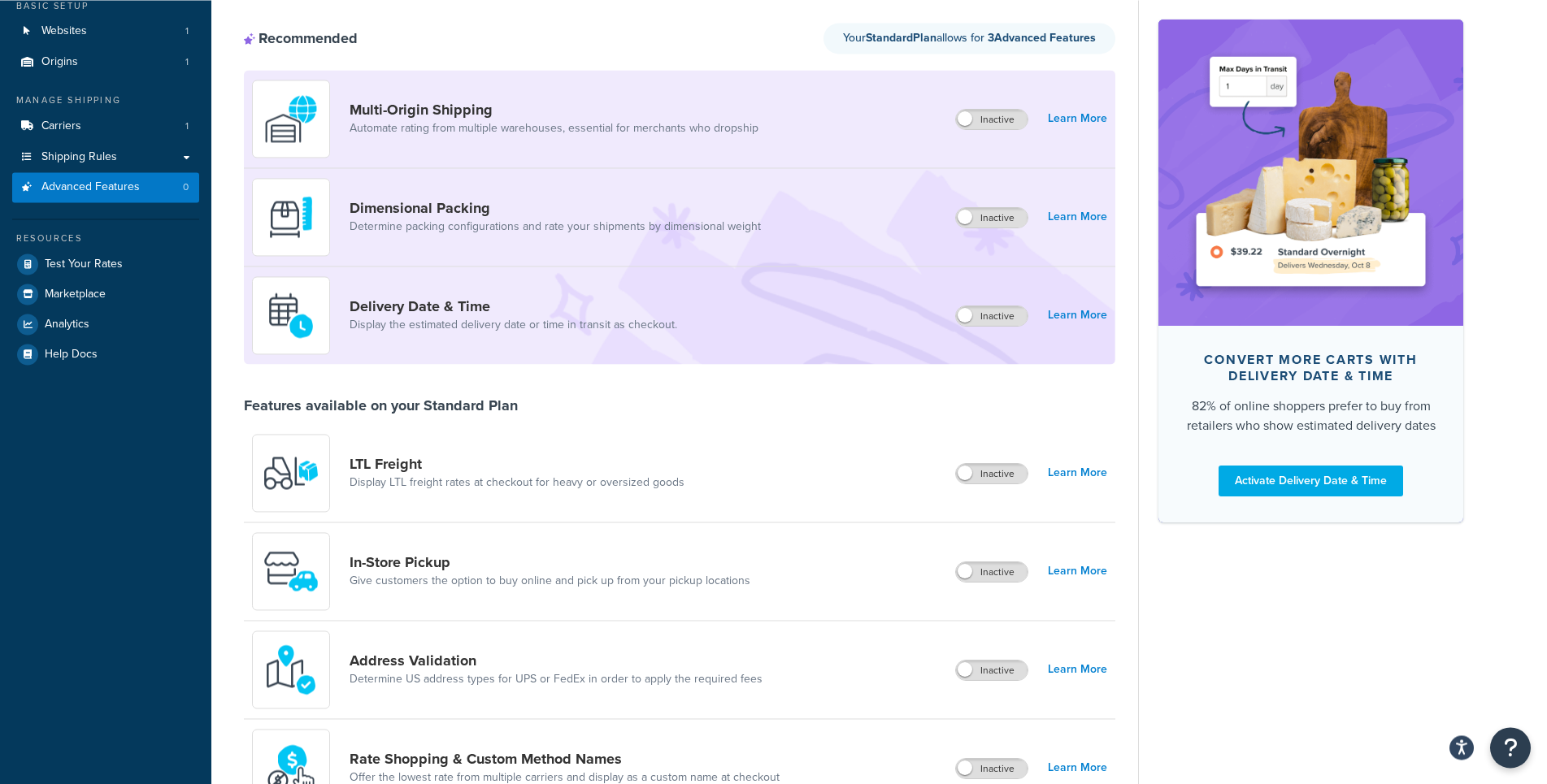 scroll, scrollTop: 0, scrollLeft: 0, axis: both 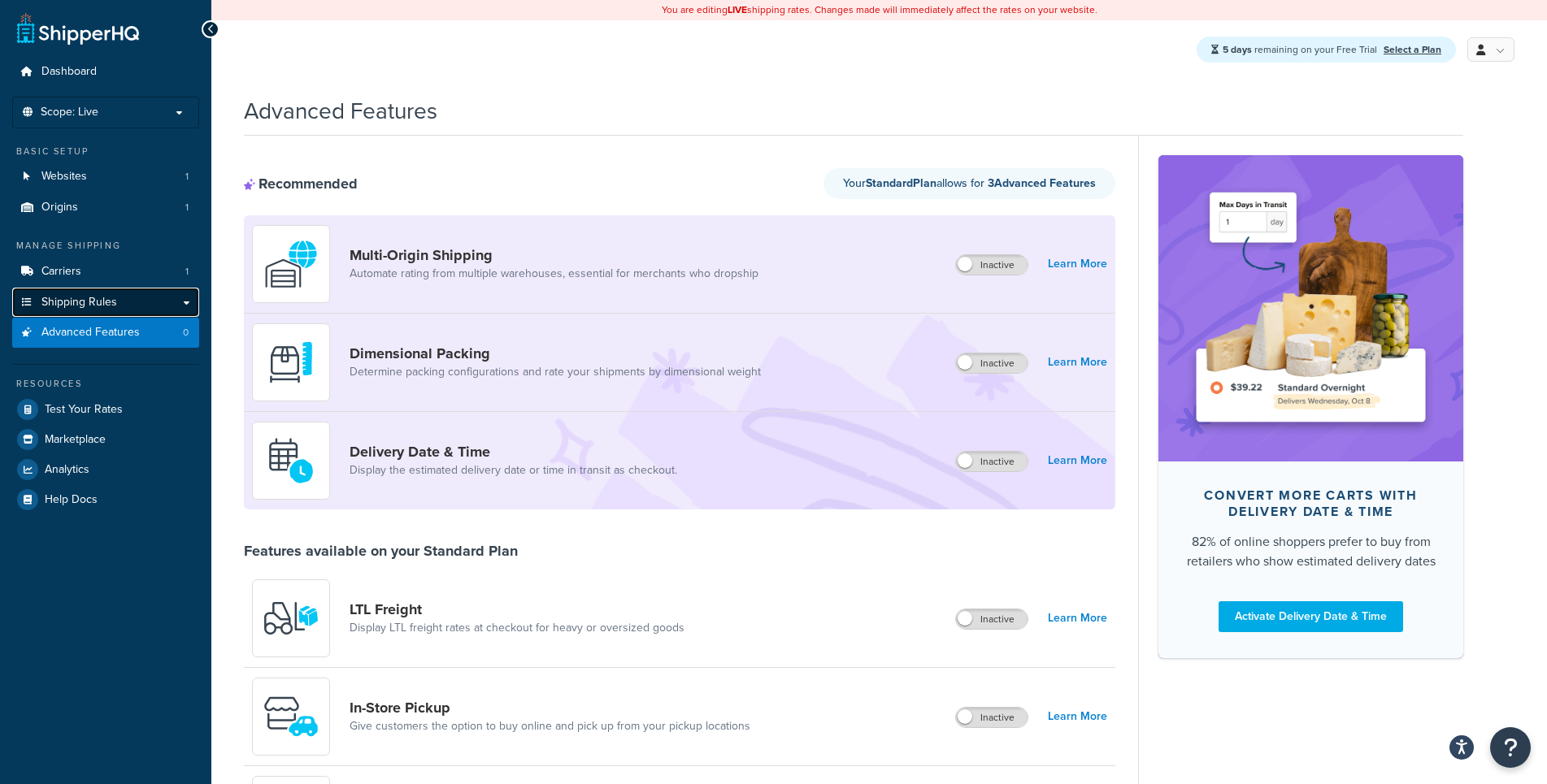 click on "Shipping Rules" at bounding box center [106, 302] 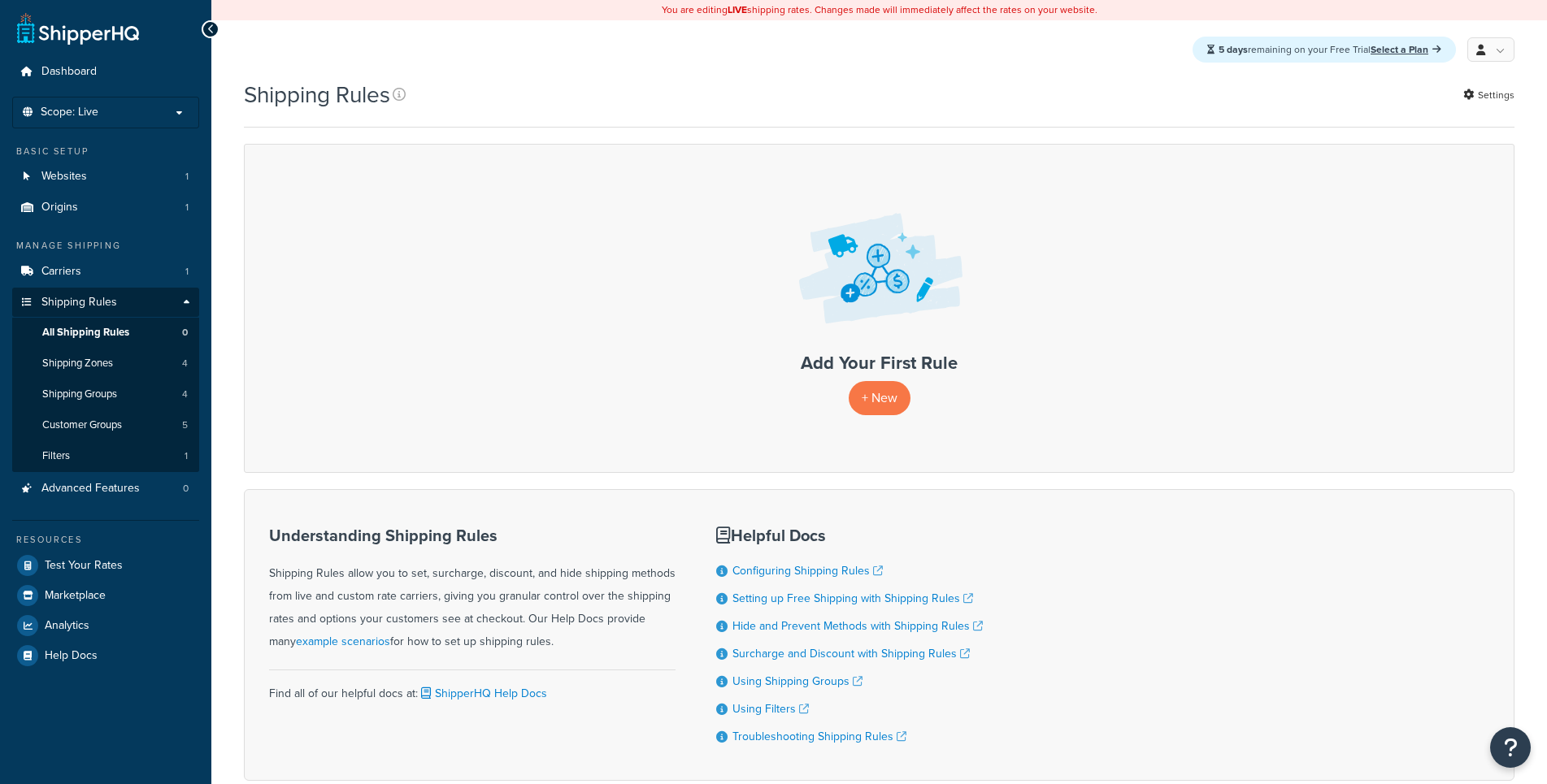 scroll, scrollTop: 0, scrollLeft: 0, axis: both 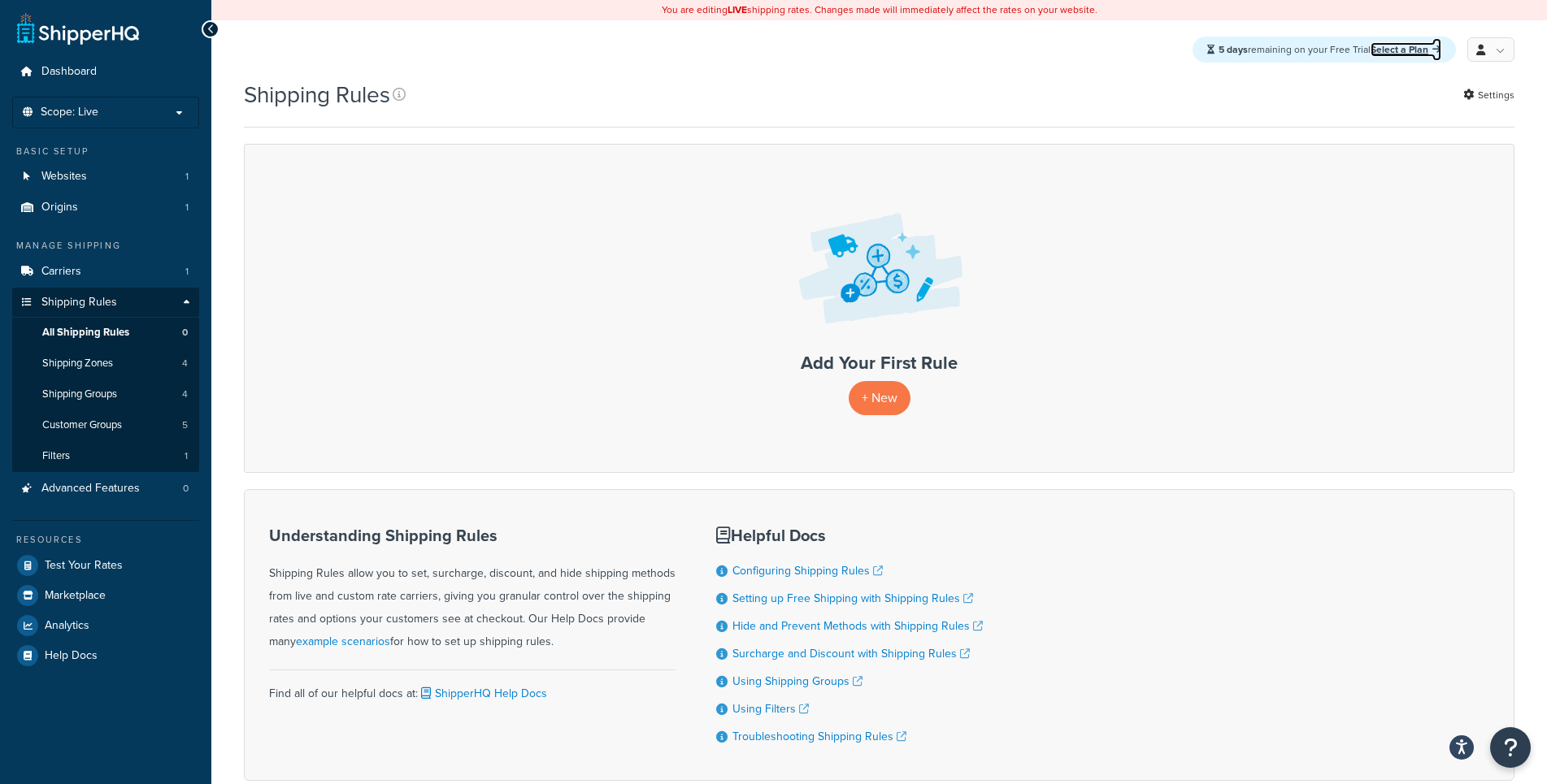 click on "Select a Plan" at bounding box center [1406, 50] 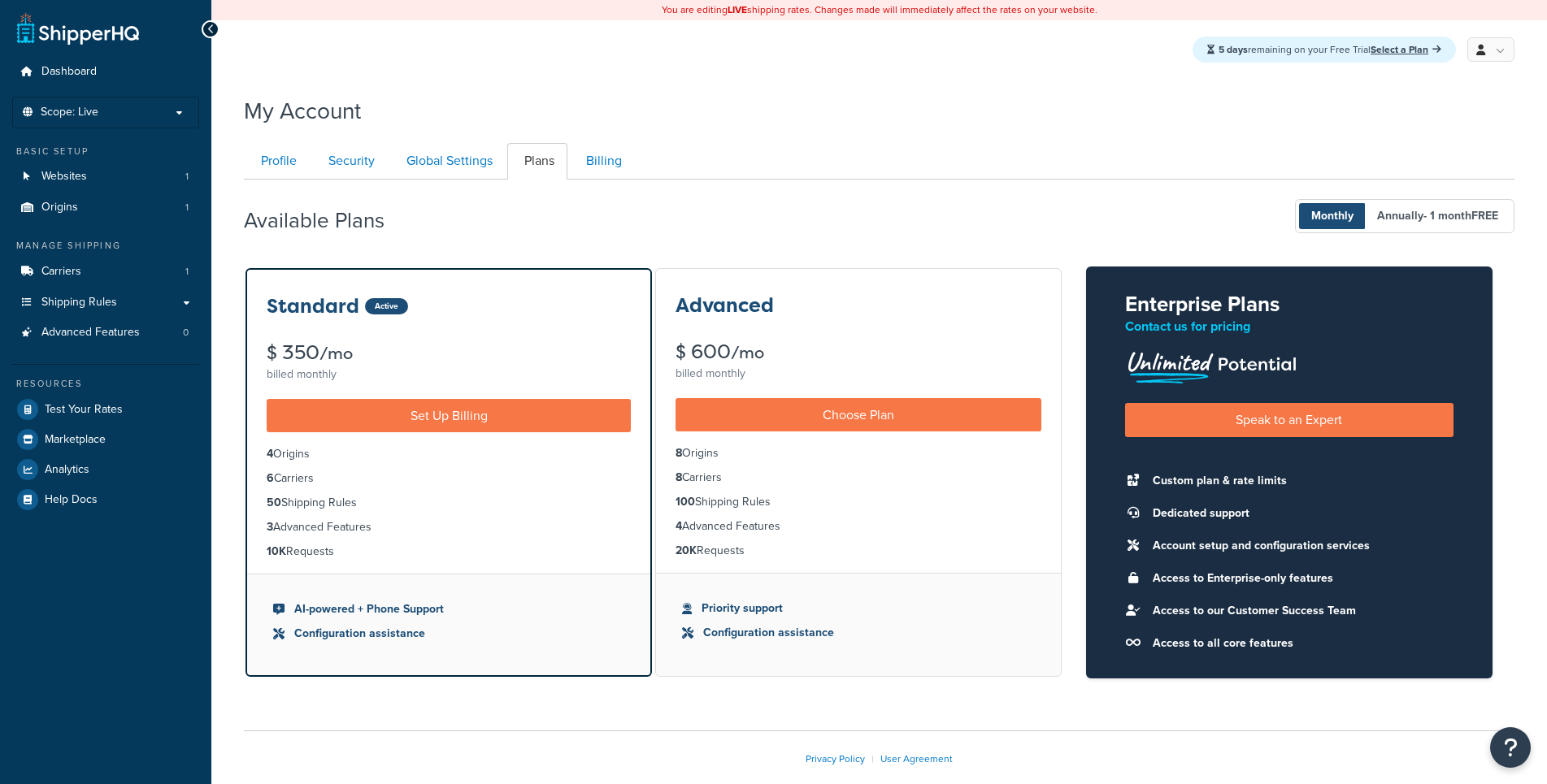 scroll, scrollTop: 0, scrollLeft: 0, axis: both 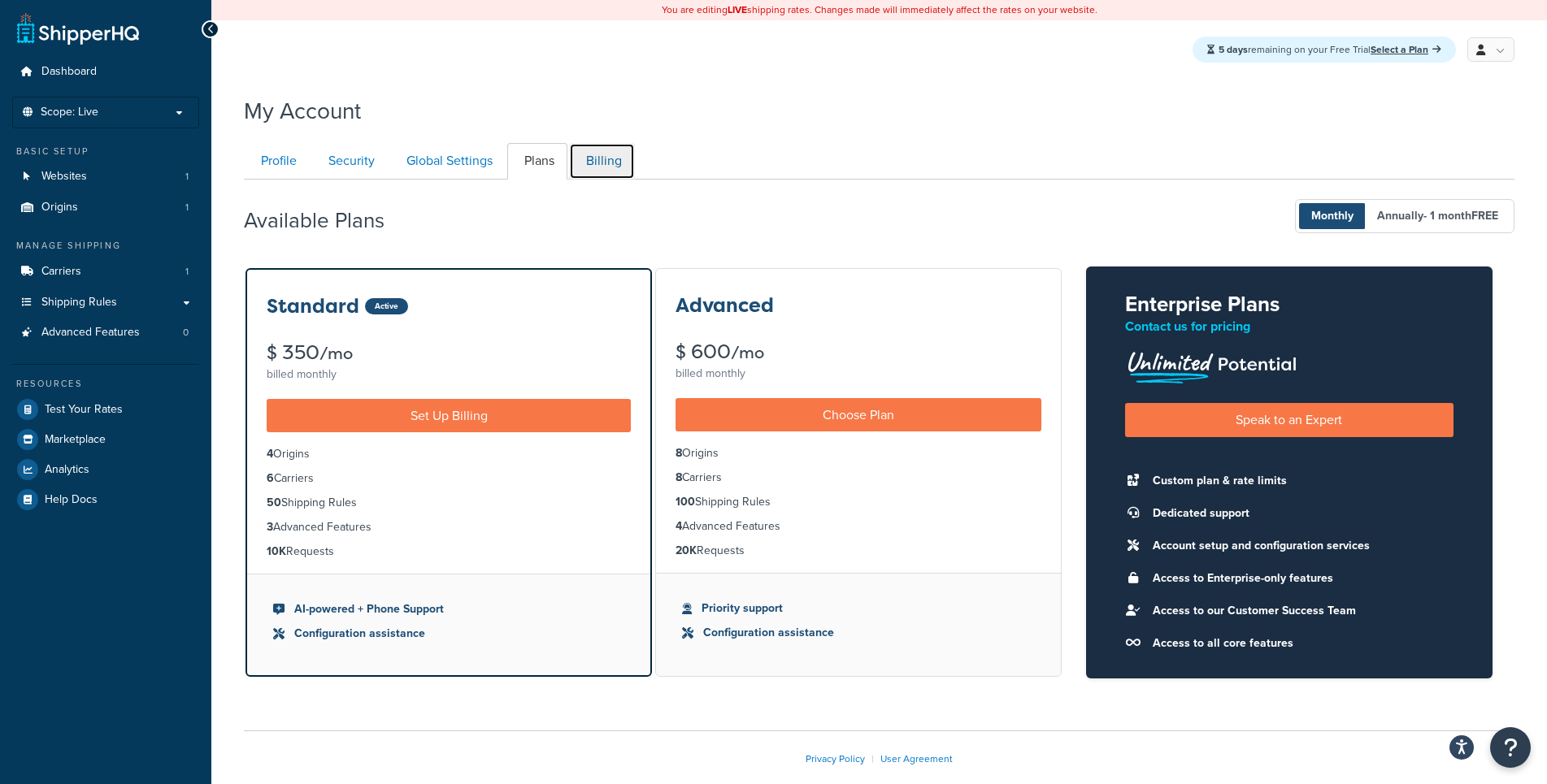 click on "Billing" at bounding box center [602, 161] 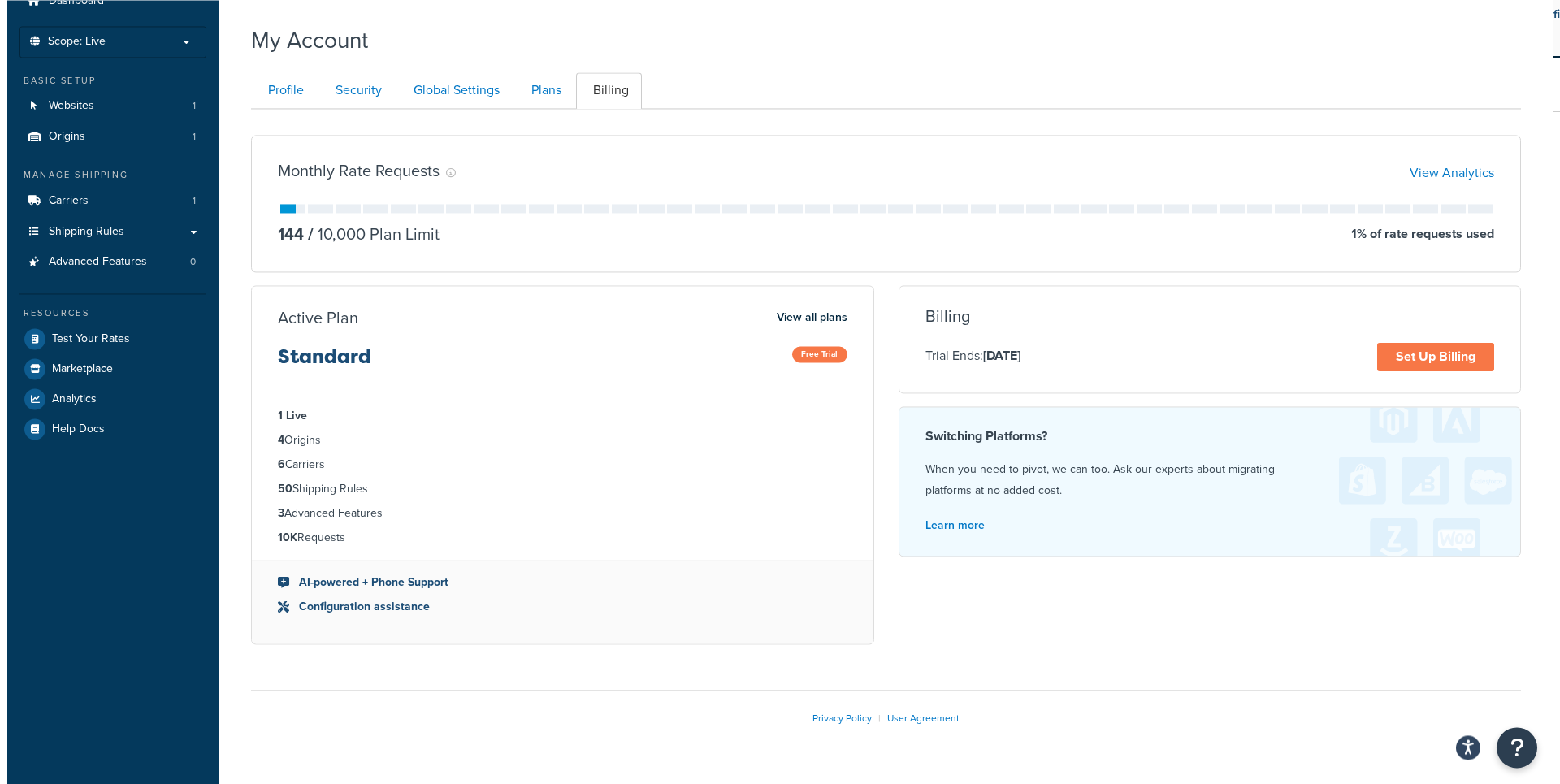 scroll, scrollTop: 115, scrollLeft: 0, axis: vertical 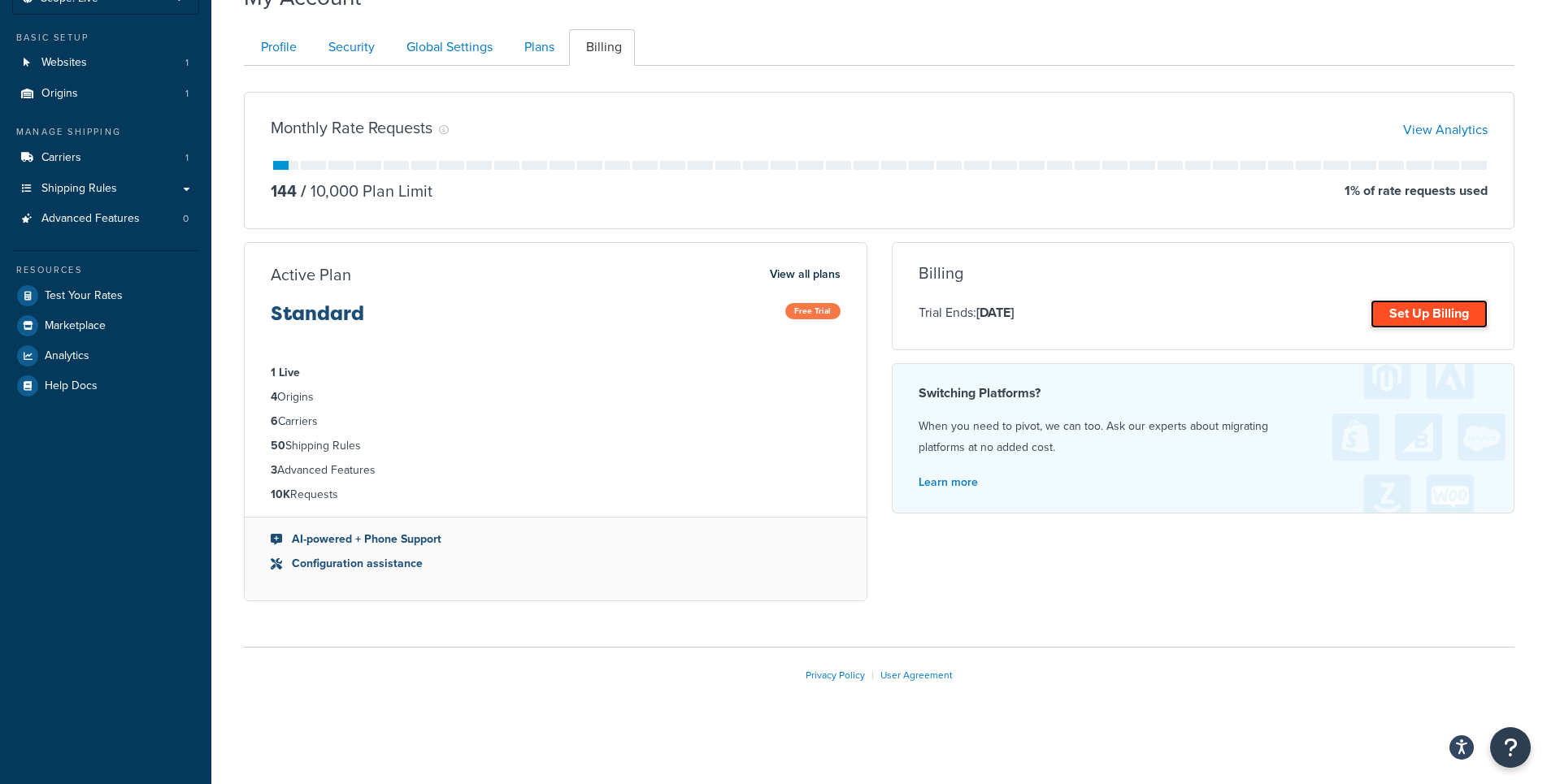 click on "Set Up Billing" at bounding box center [1429, 314] 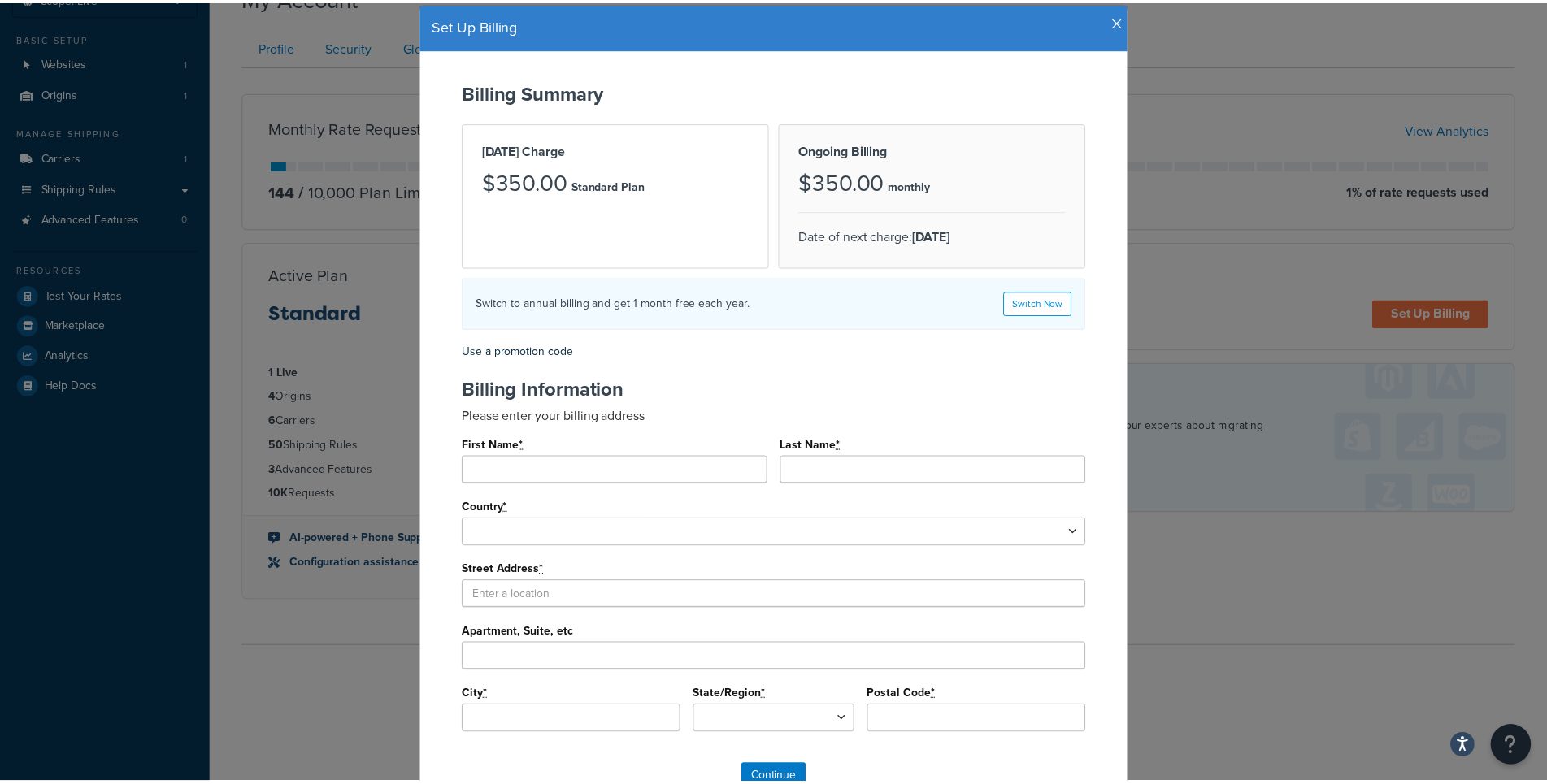 scroll, scrollTop: 0, scrollLeft: 0, axis: both 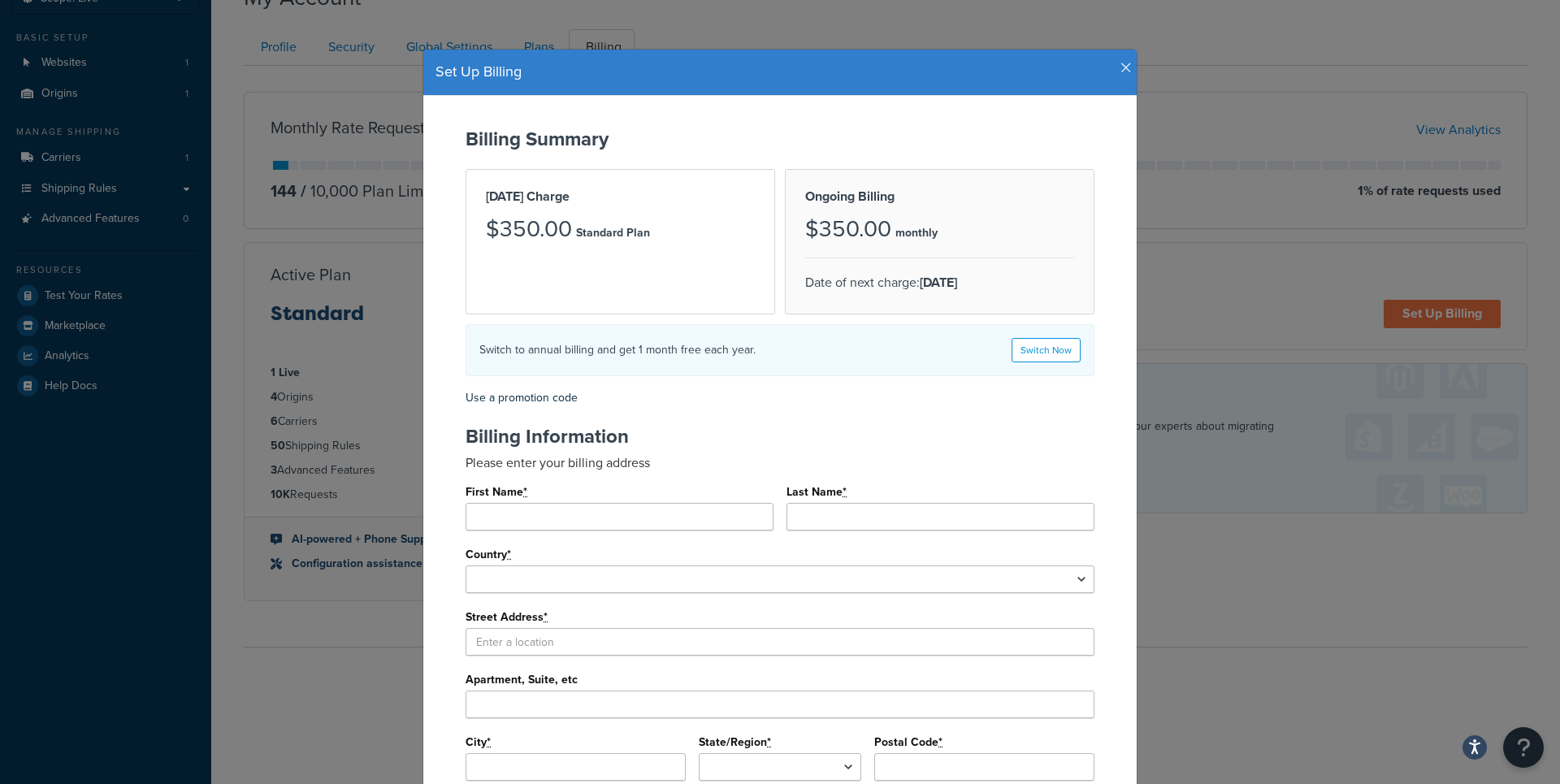 click at bounding box center (1126, 68) 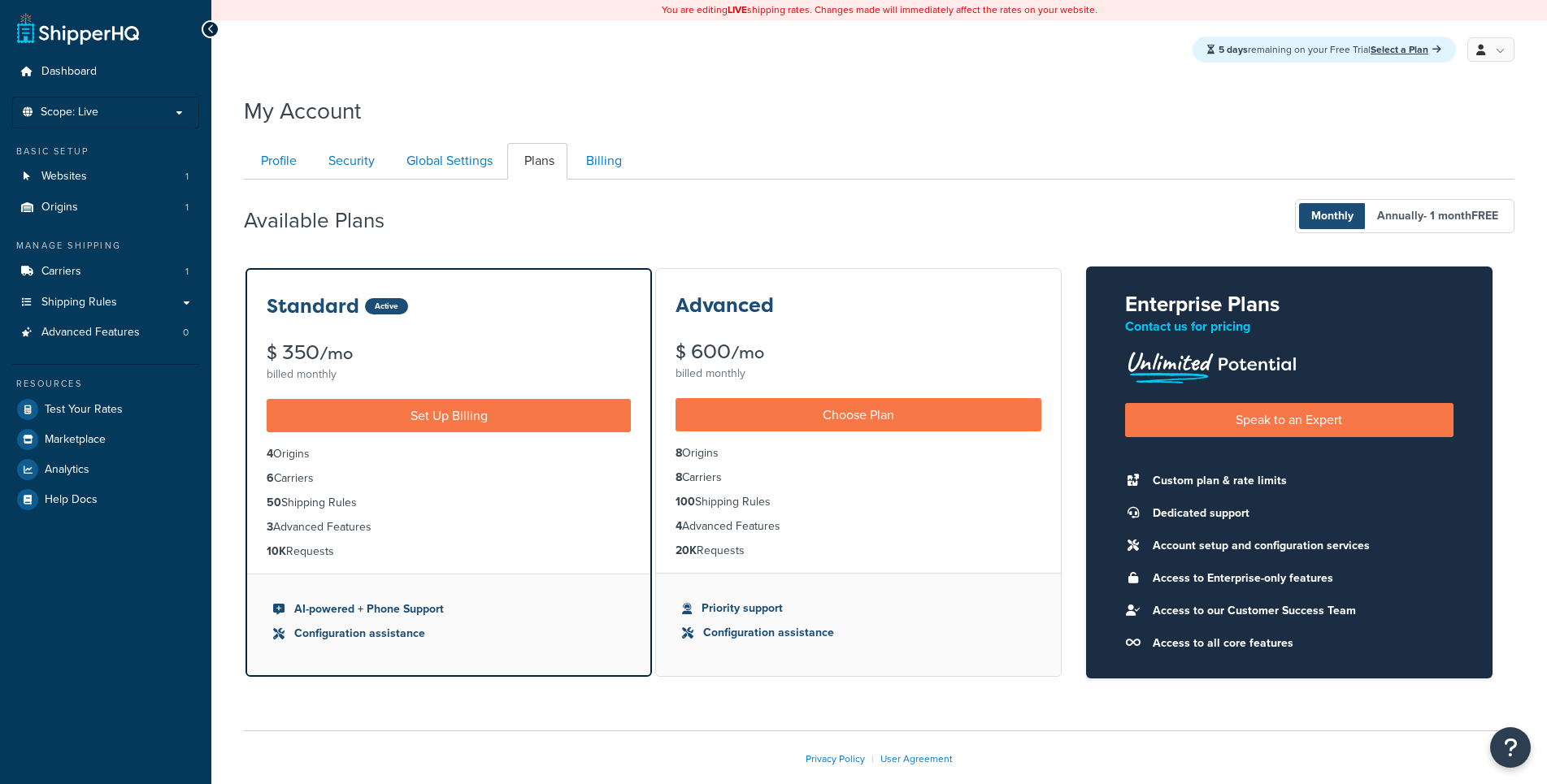 scroll, scrollTop: 0, scrollLeft: 0, axis: both 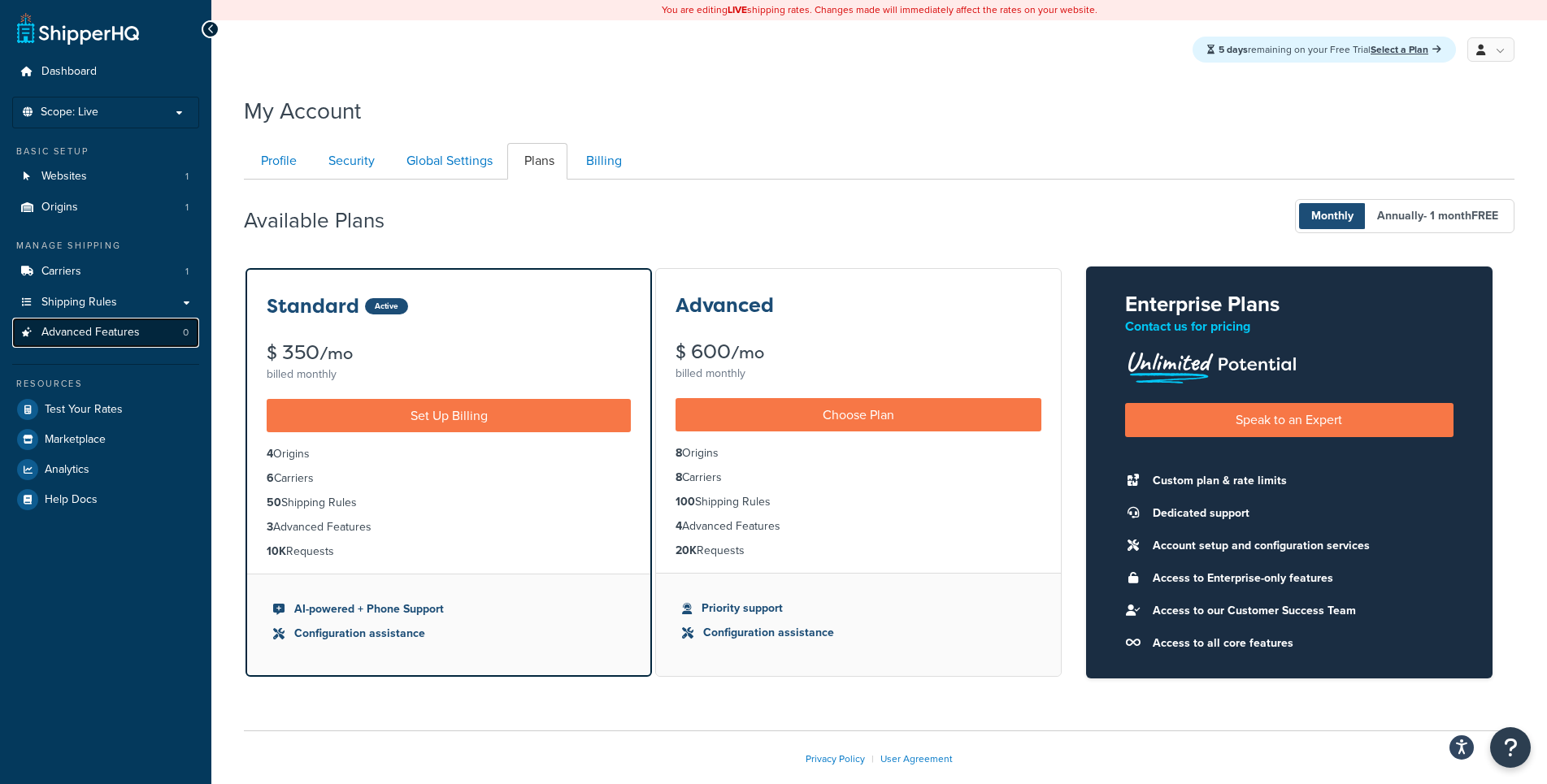 click on "Advanced Features" at bounding box center (90, 332) 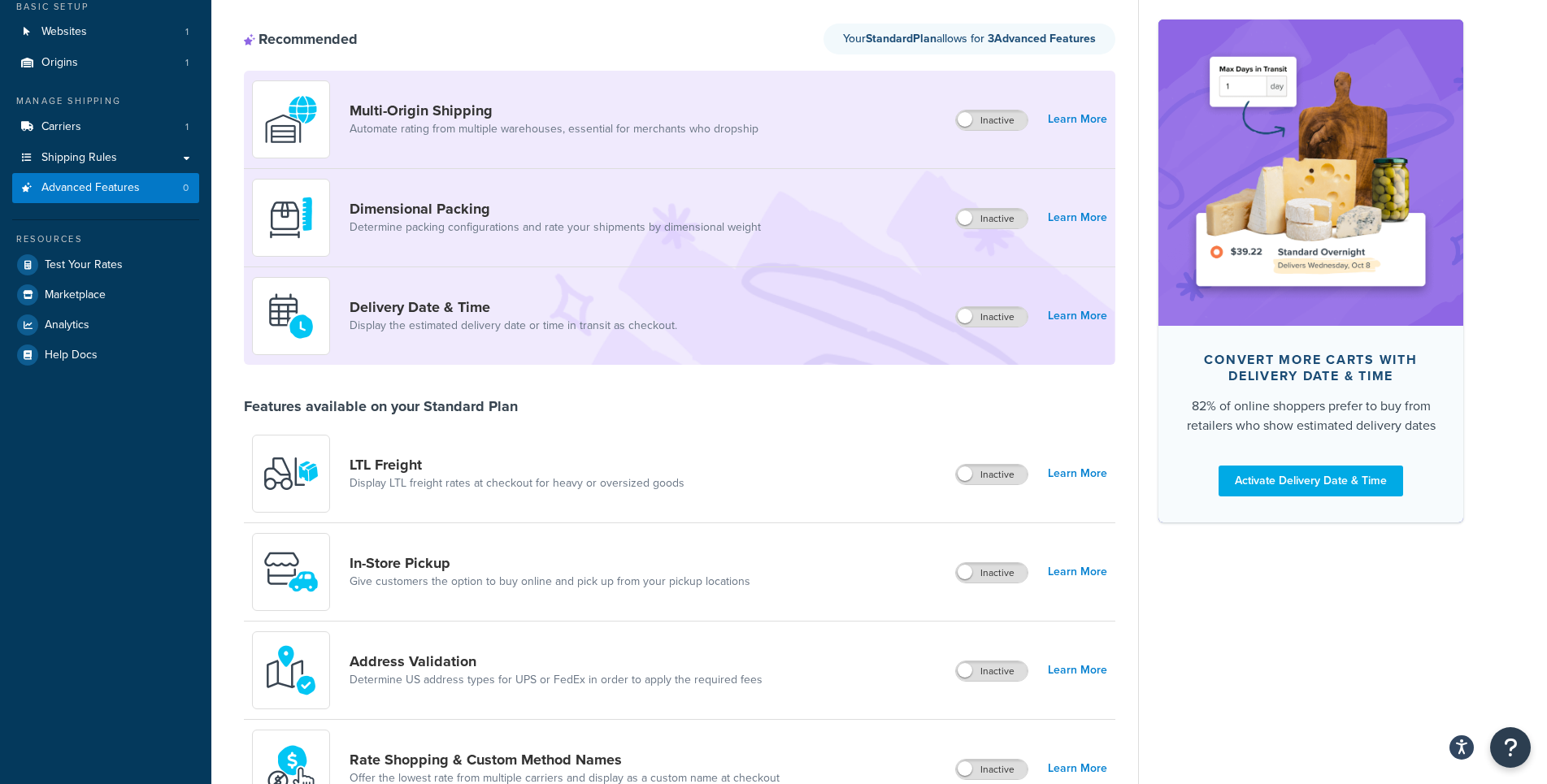 scroll, scrollTop: 0, scrollLeft: 0, axis: both 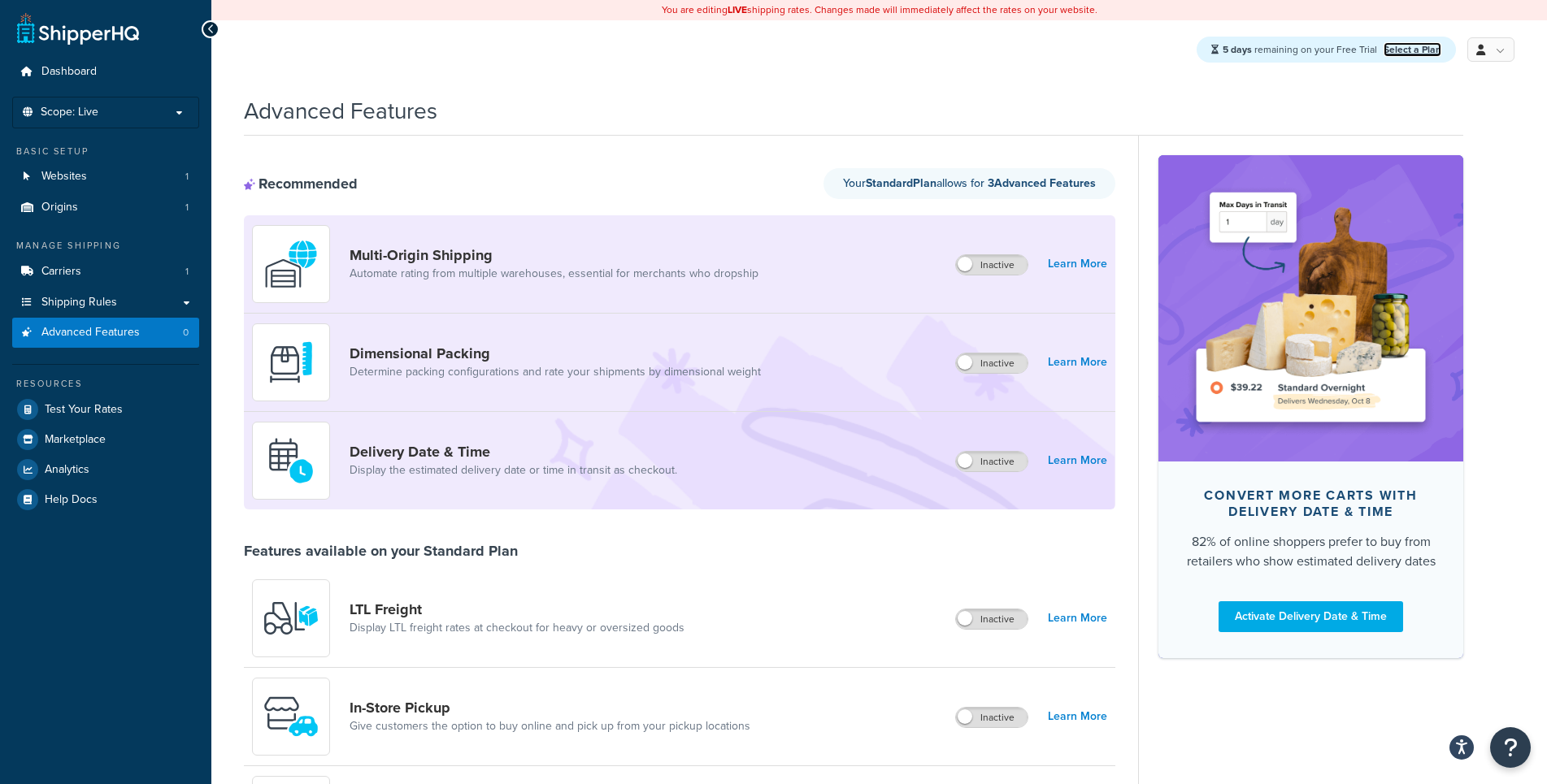 click on "Select a Plan" at bounding box center (1412, 50) 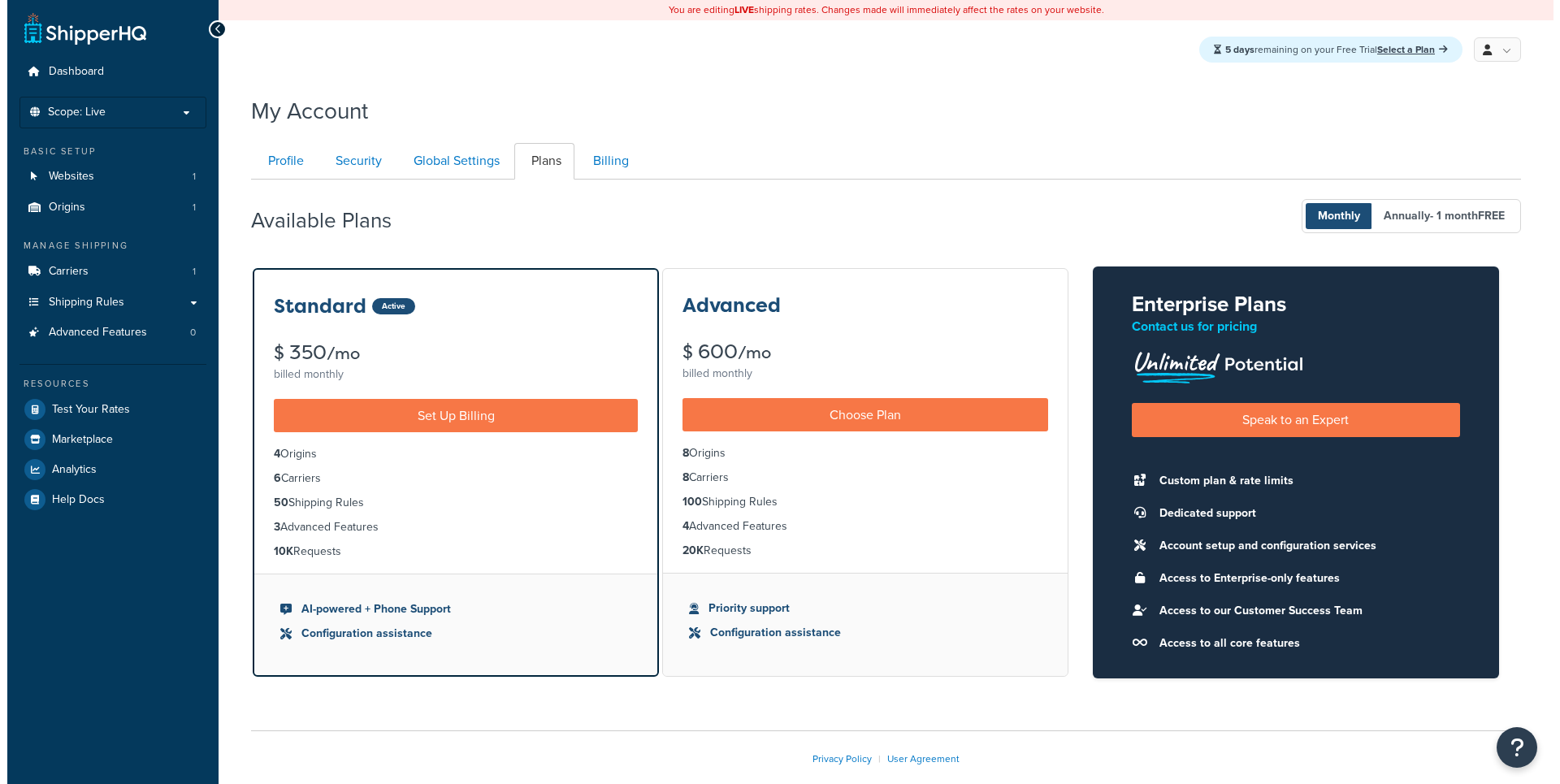 scroll, scrollTop: 0, scrollLeft: 0, axis: both 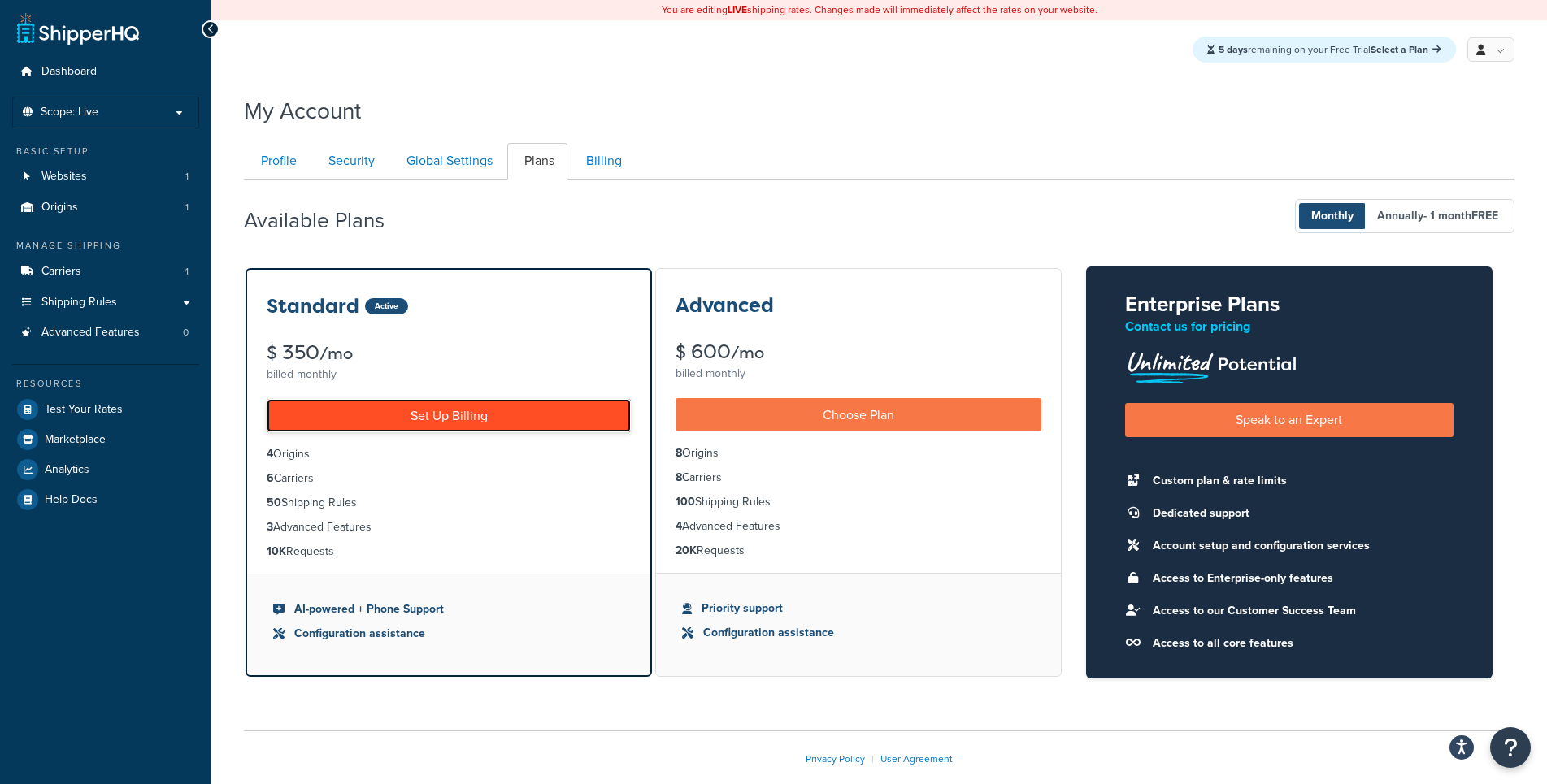 click on "Set Up Billing" at bounding box center (449, 415) 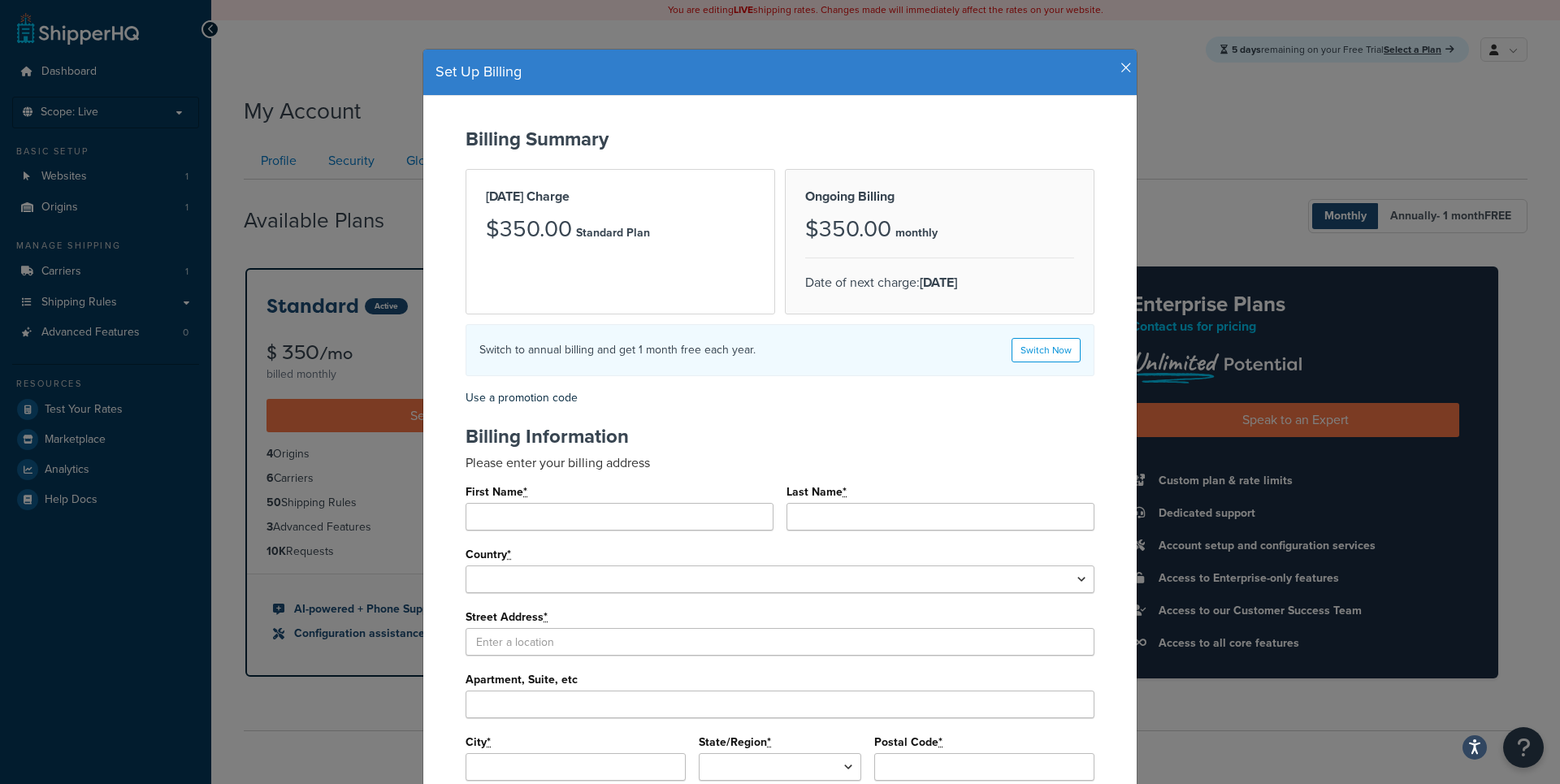 click on "Today's Charge
$350.00
Standard Plan" at bounding box center [620, 241] 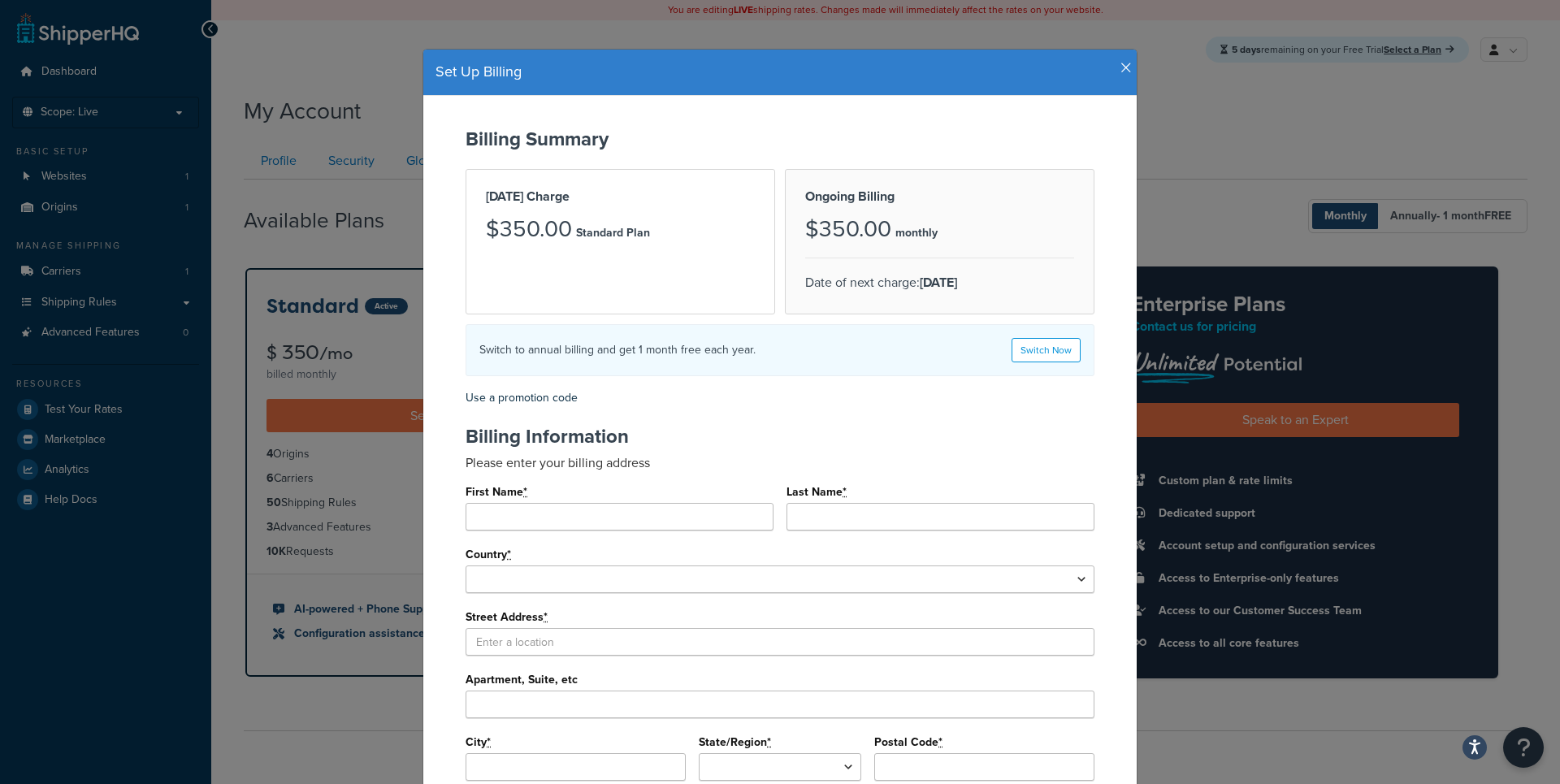 click on "Ongoing Billing
$350.00
monthly
Date of next charge:  Aug 17, 2025" at bounding box center (939, 241) 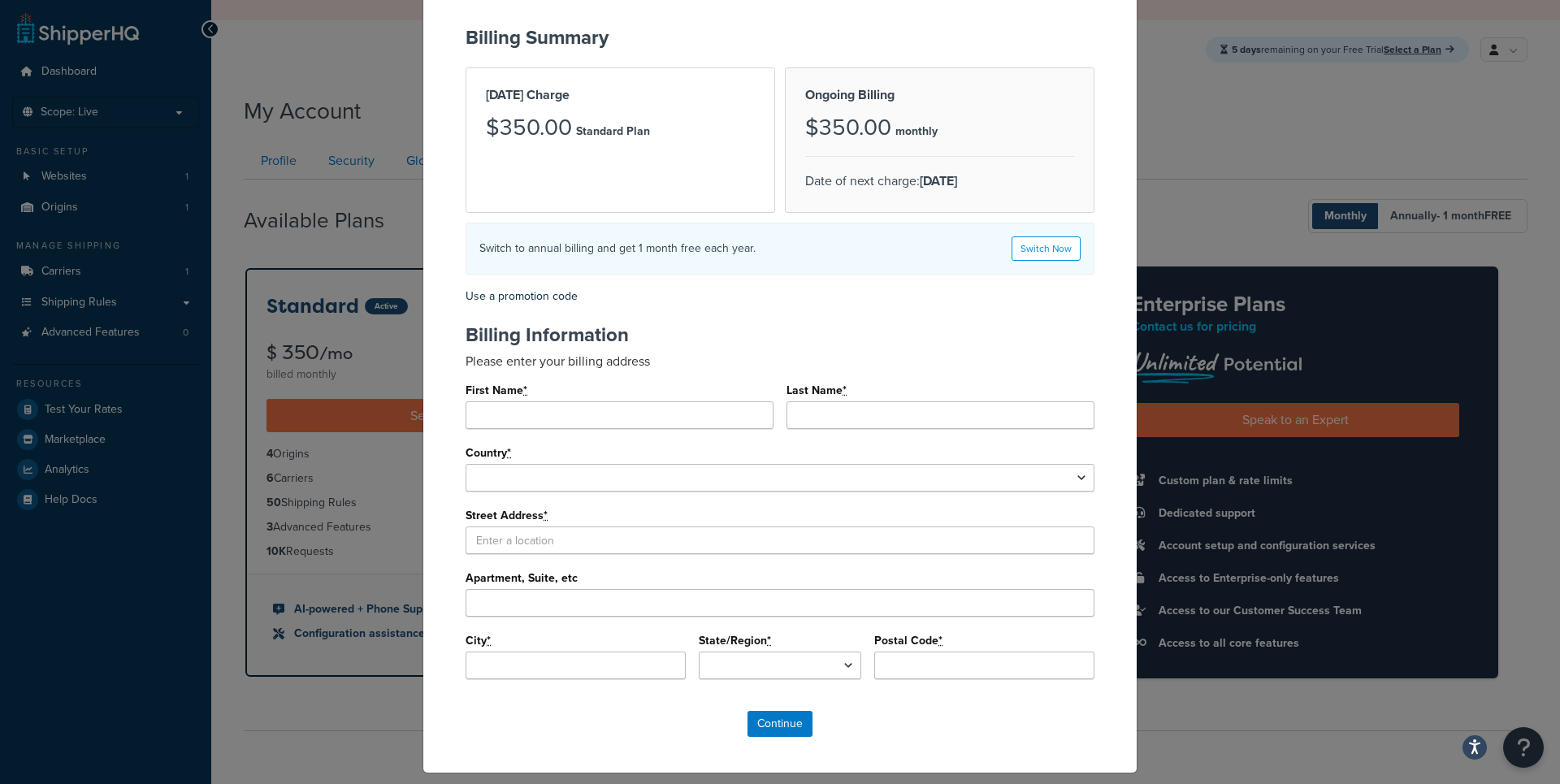 scroll, scrollTop: 141, scrollLeft: 0, axis: vertical 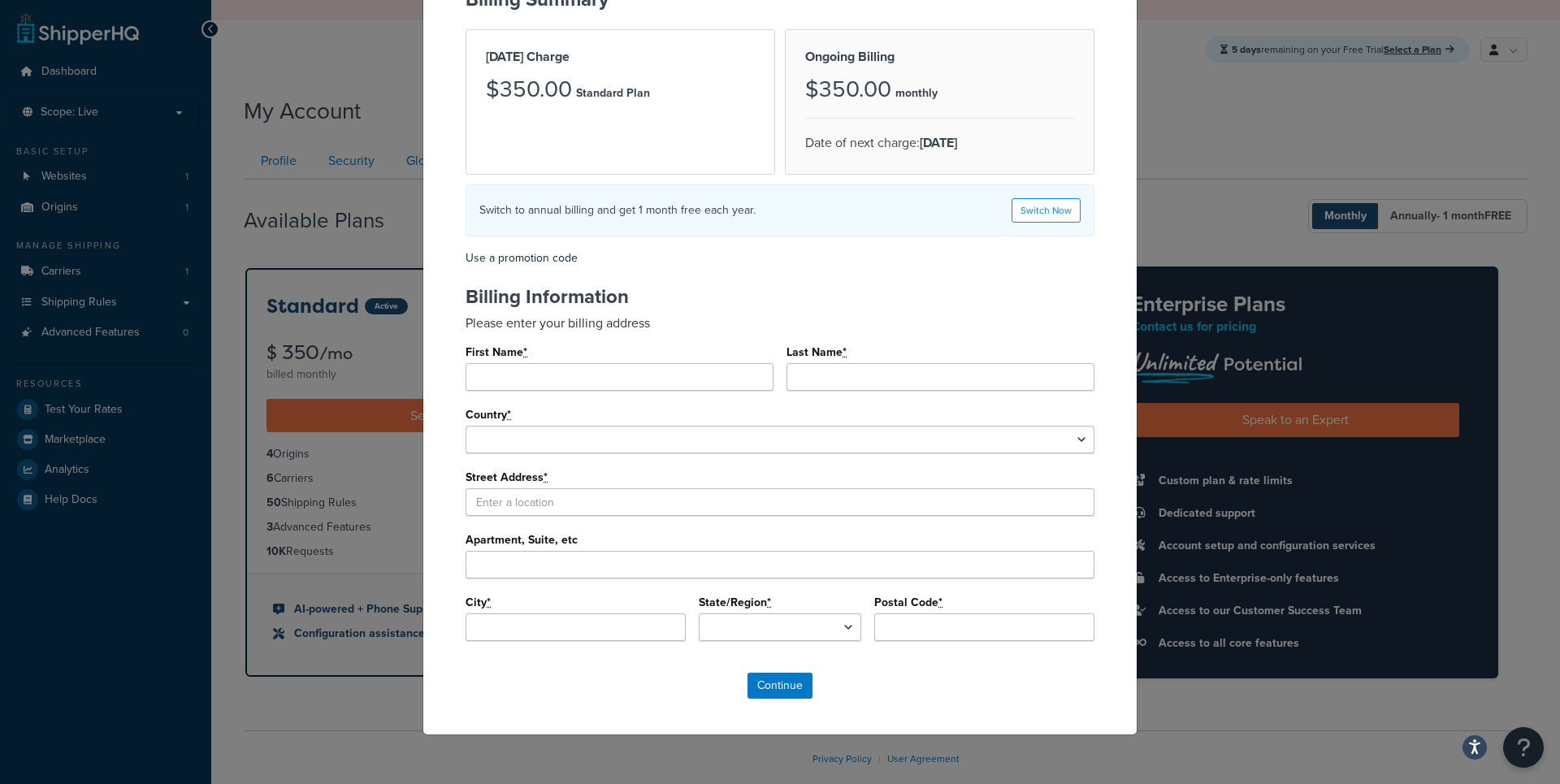 click on "Billing Summary
Today's Charge
$350.00
Standard Plan
Ongoing Billing
$350.00
monthly
Date of next charge:  Aug 17, 2025
Switch to annual billing and get 1 month free each year.
Switch Now
Use a promotion code
Billing Information" at bounding box center [780, 345] 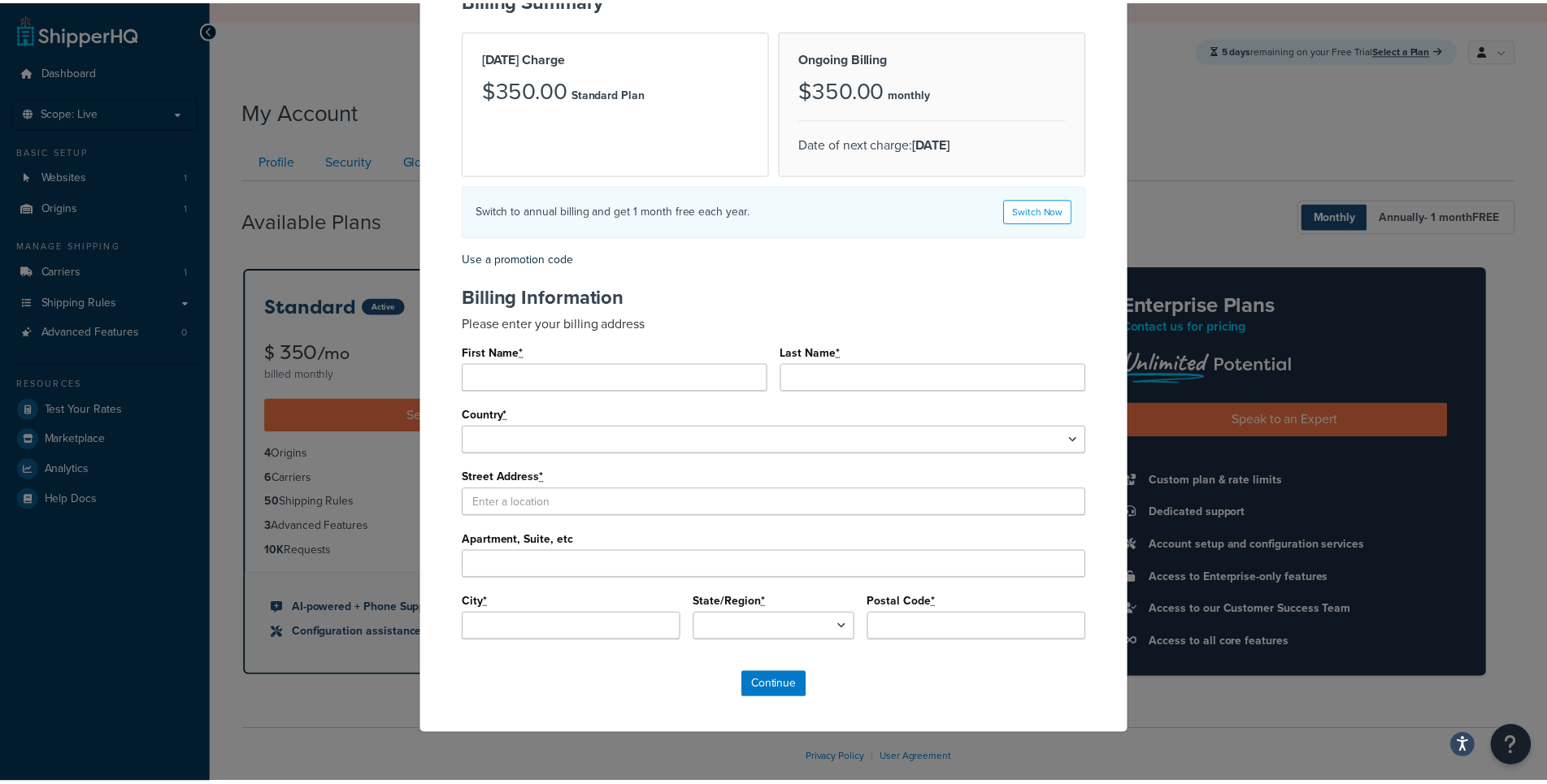 scroll, scrollTop: 0, scrollLeft: 0, axis: both 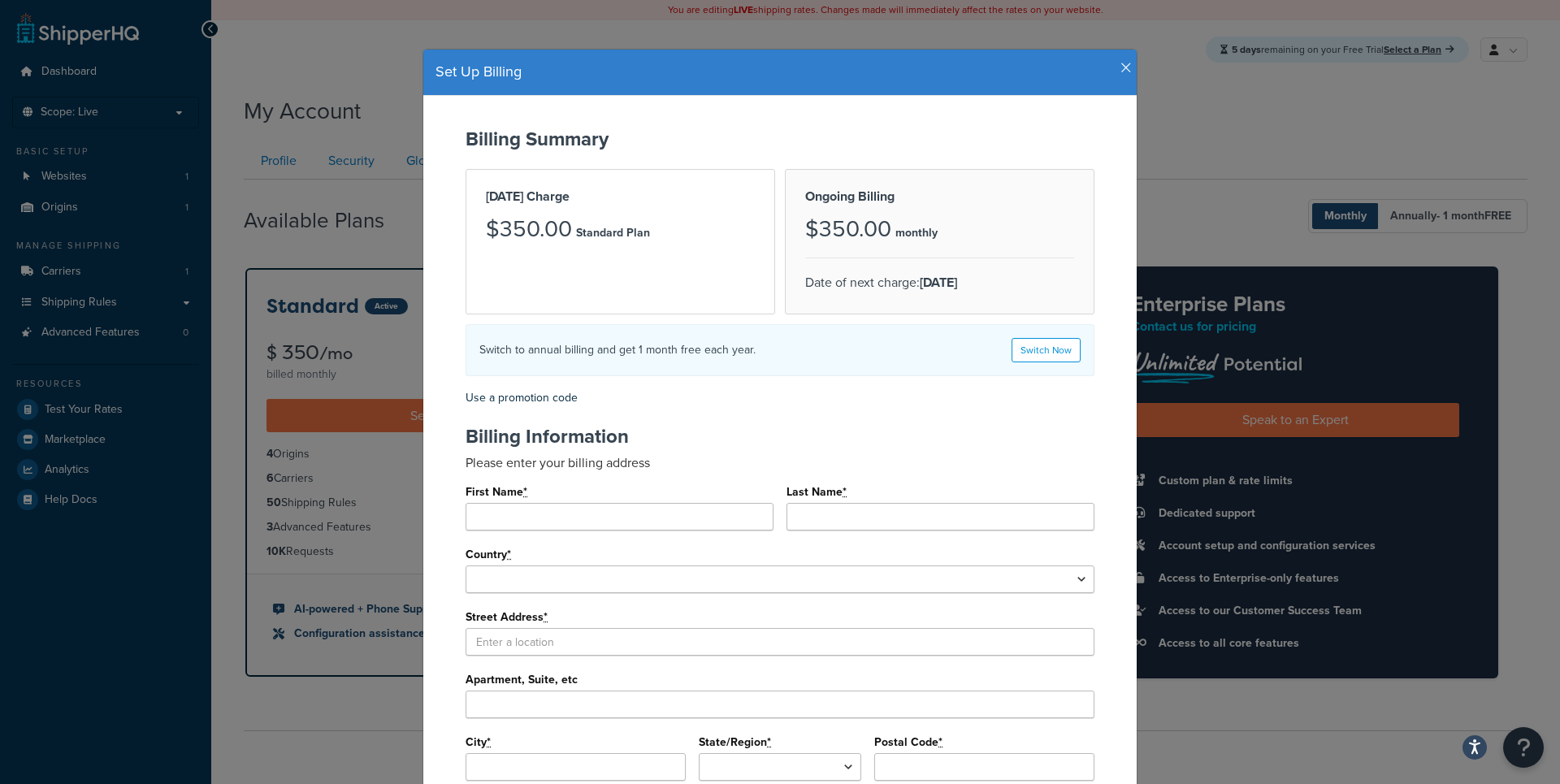 click at bounding box center [1126, 68] 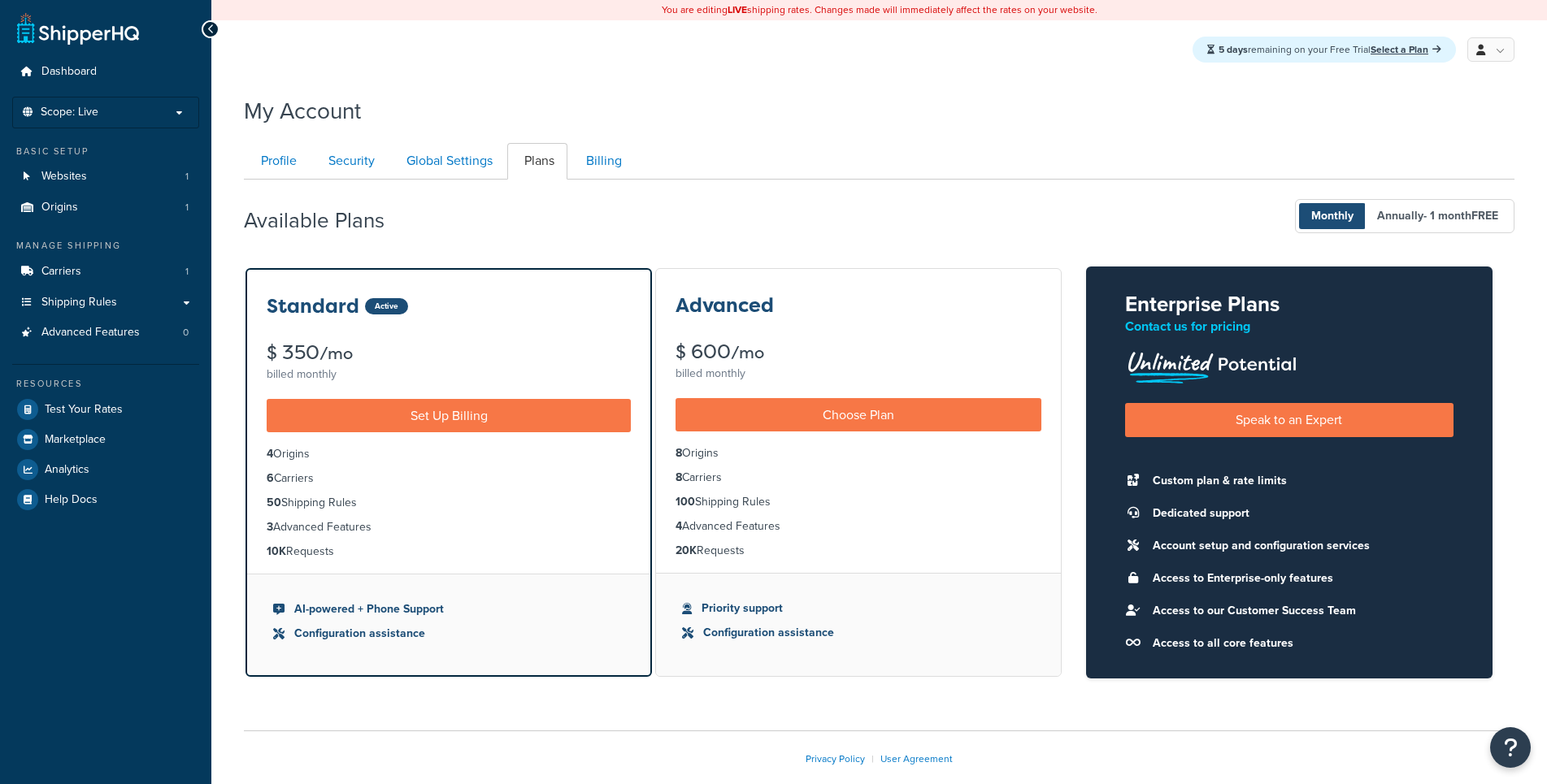 scroll, scrollTop: 0, scrollLeft: 0, axis: both 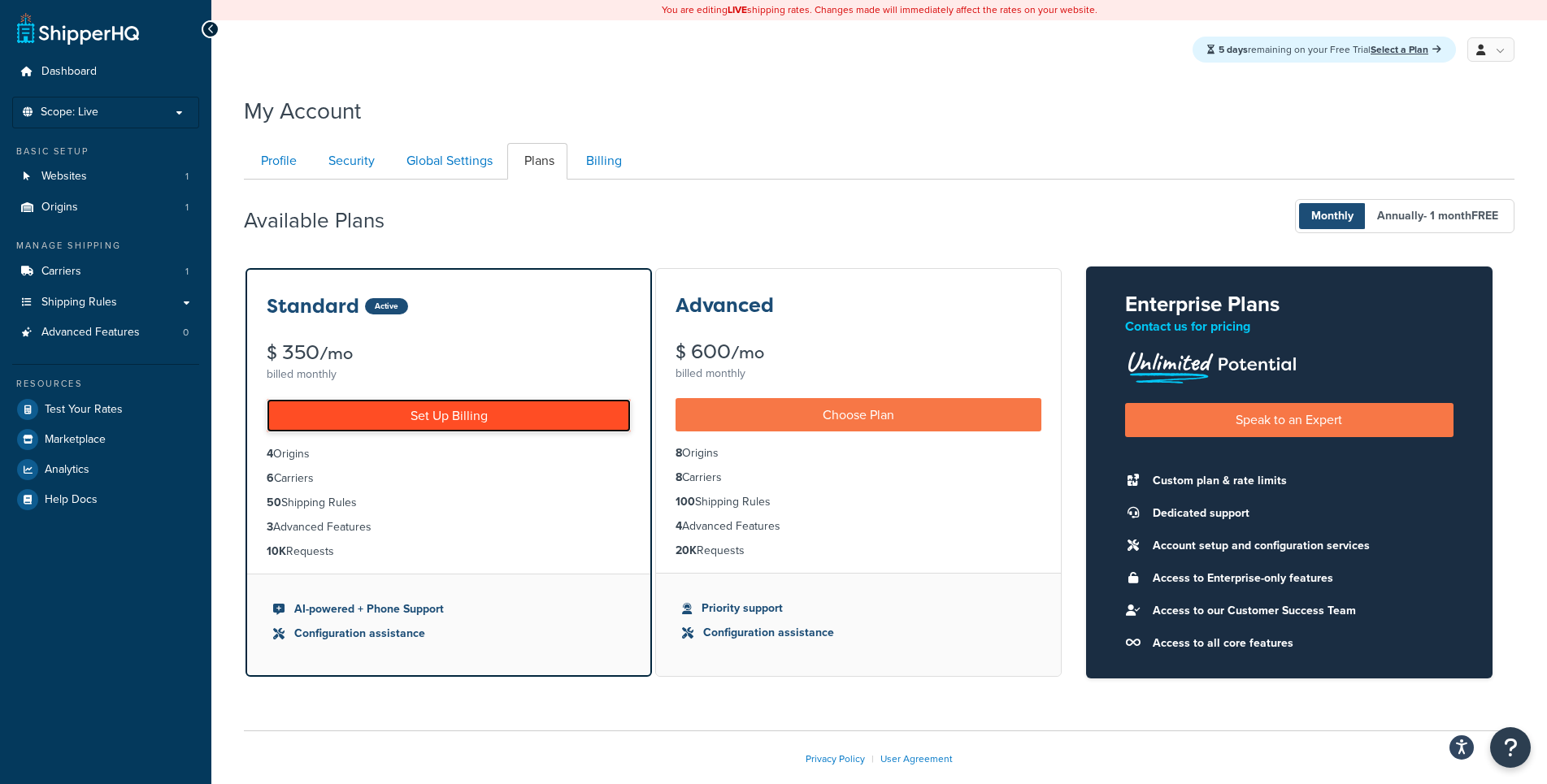 click on "Set Up Billing" at bounding box center (449, 415) 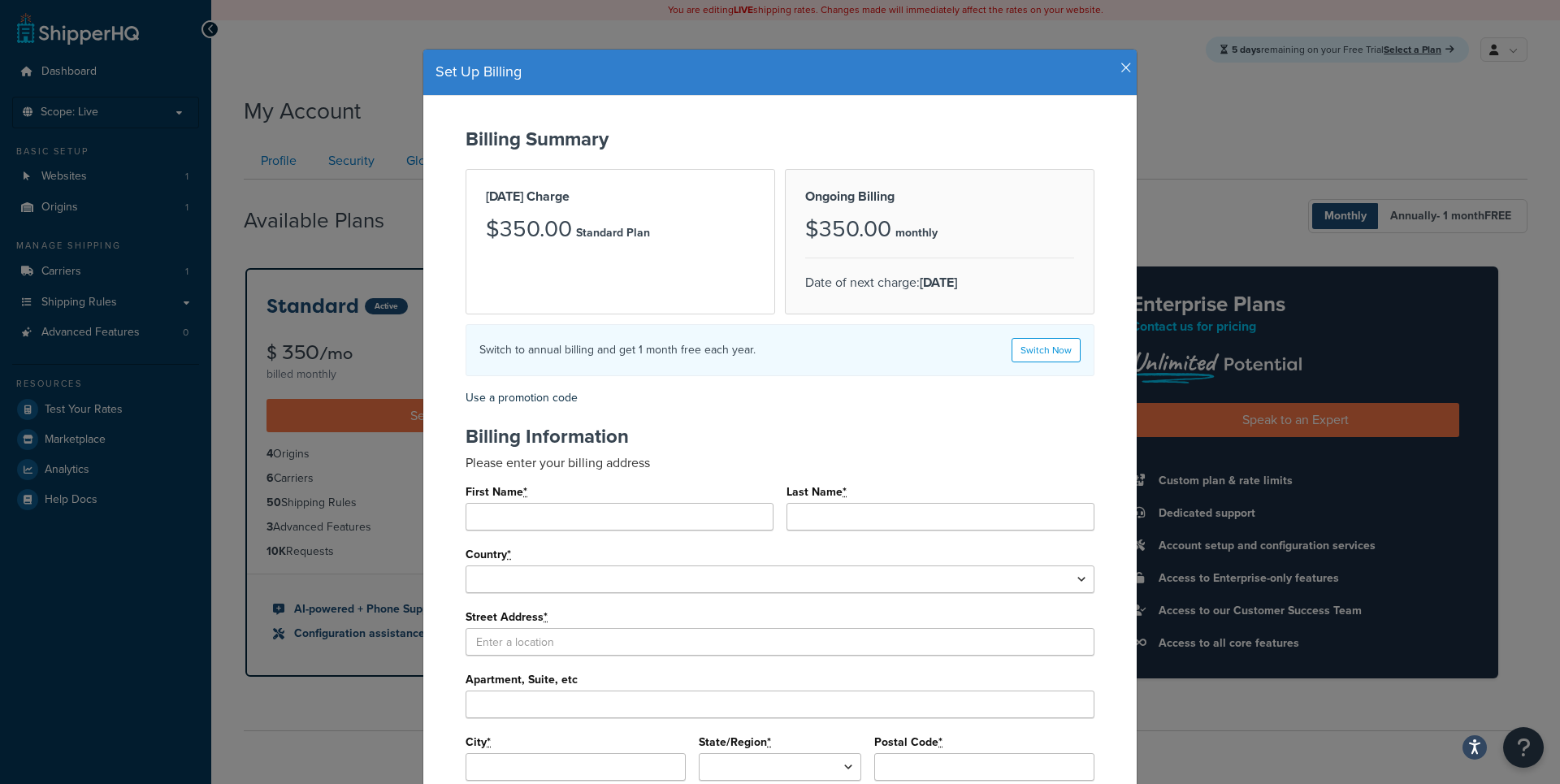 click at bounding box center [1126, 68] 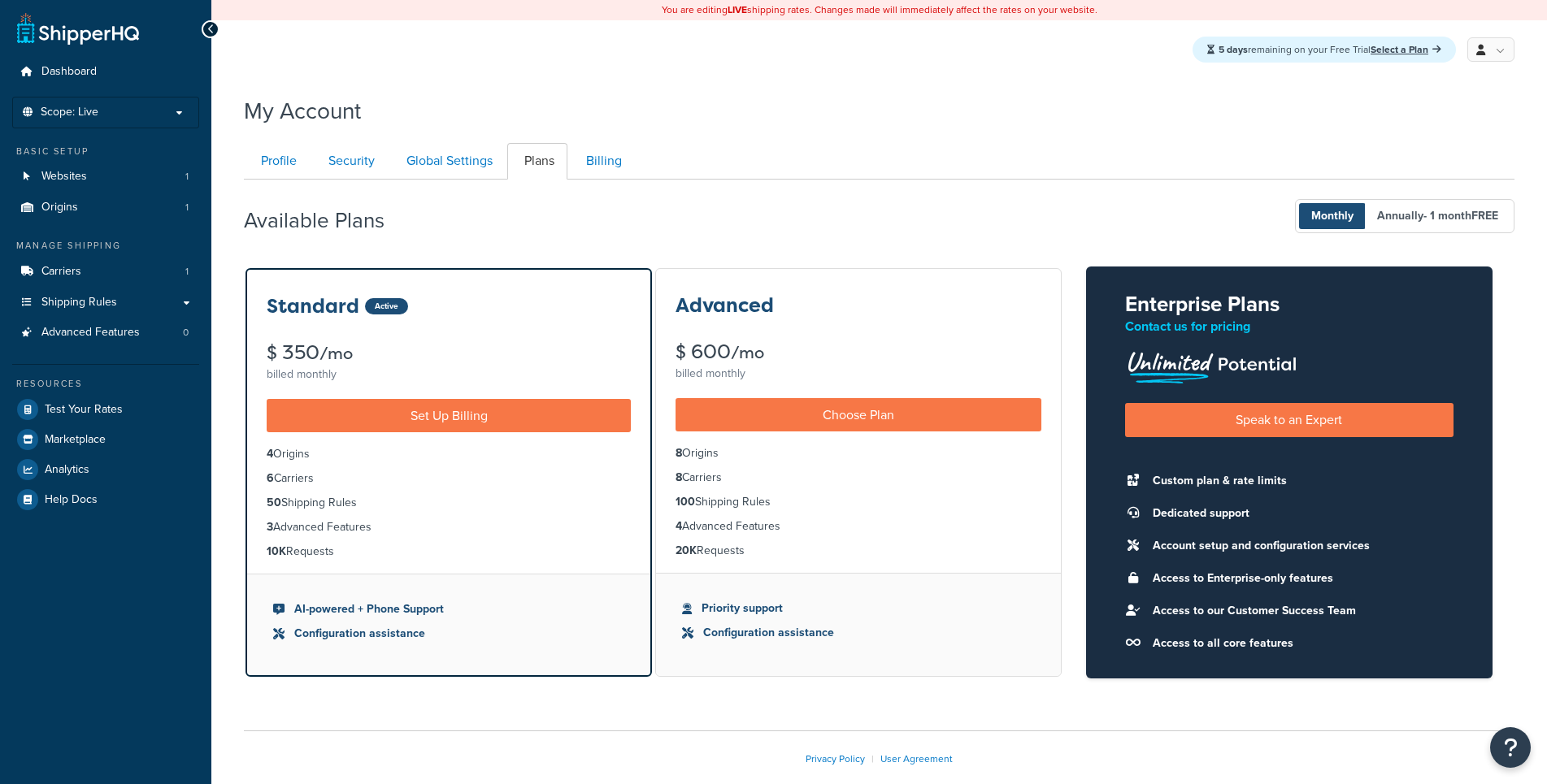 scroll, scrollTop: 0, scrollLeft: 0, axis: both 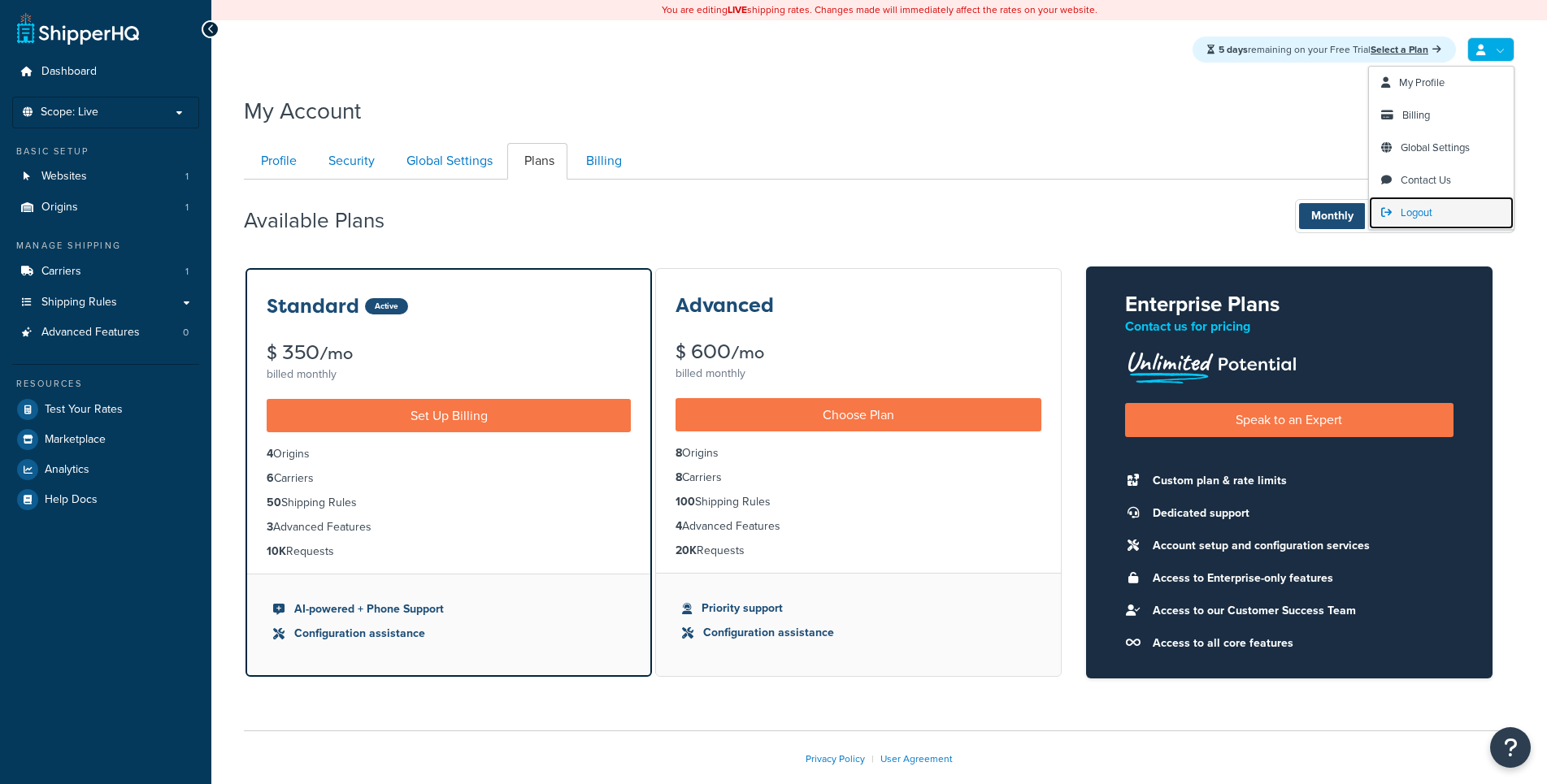 click on "Logout" at bounding box center [1416, 212] 